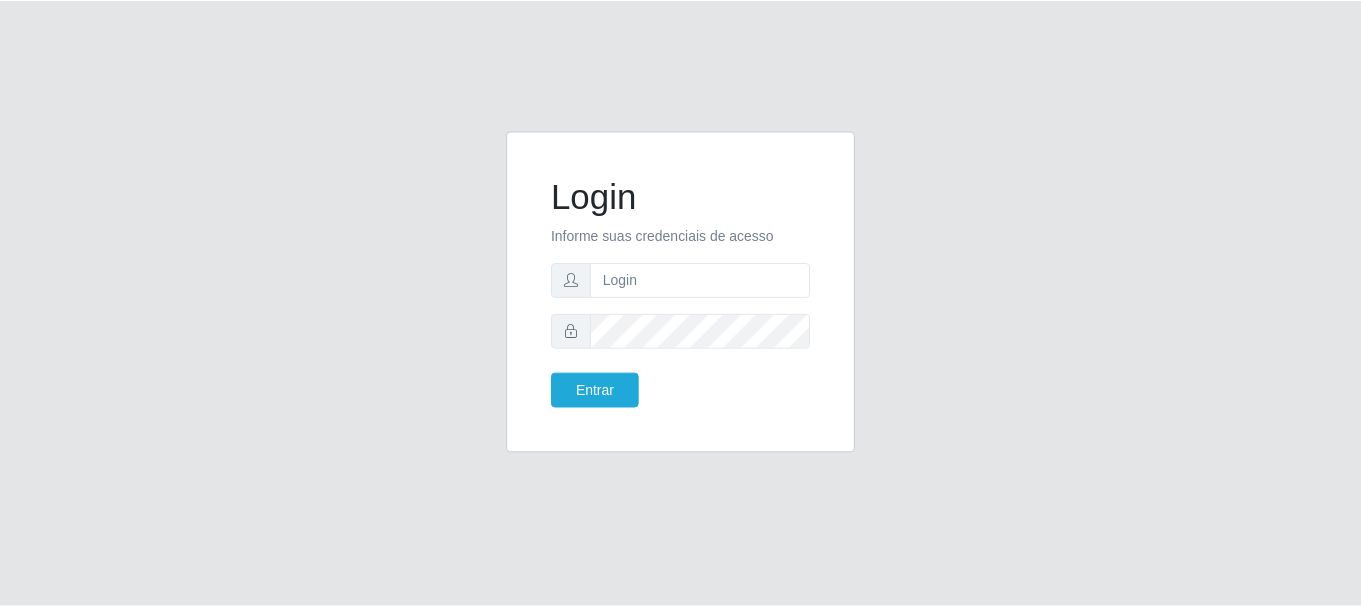scroll, scrollTop: 0, scrollLeft: 0, axis: both 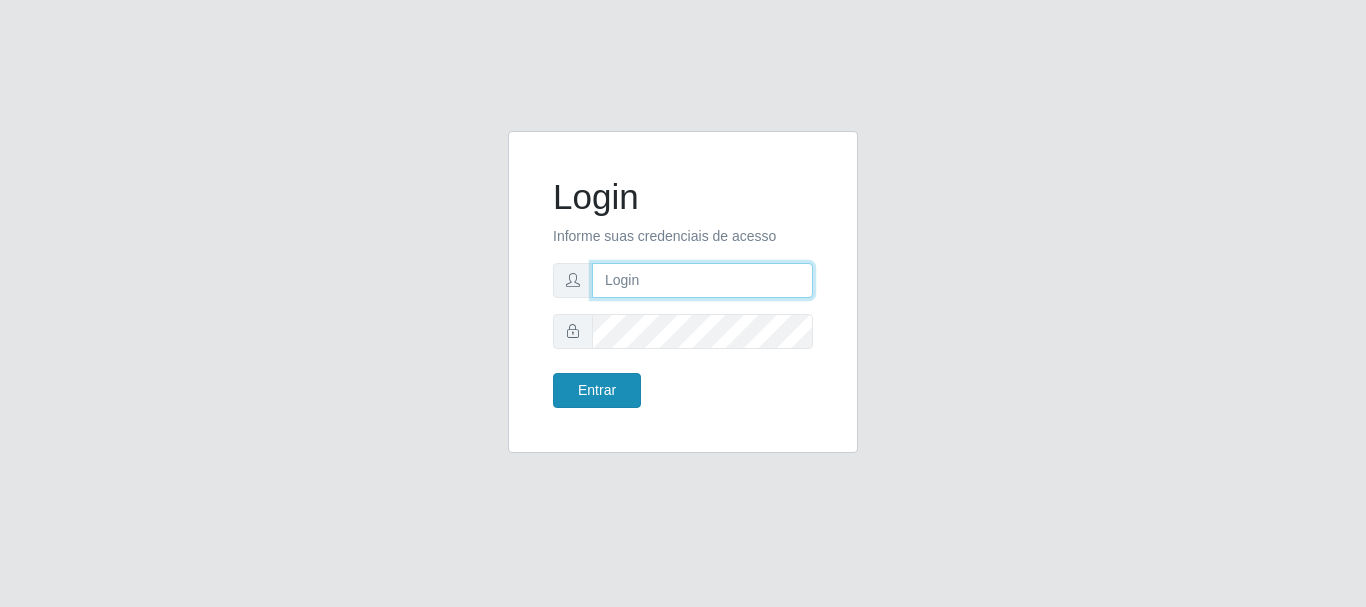 type on "[EMAIL]@[DOMAIN]" 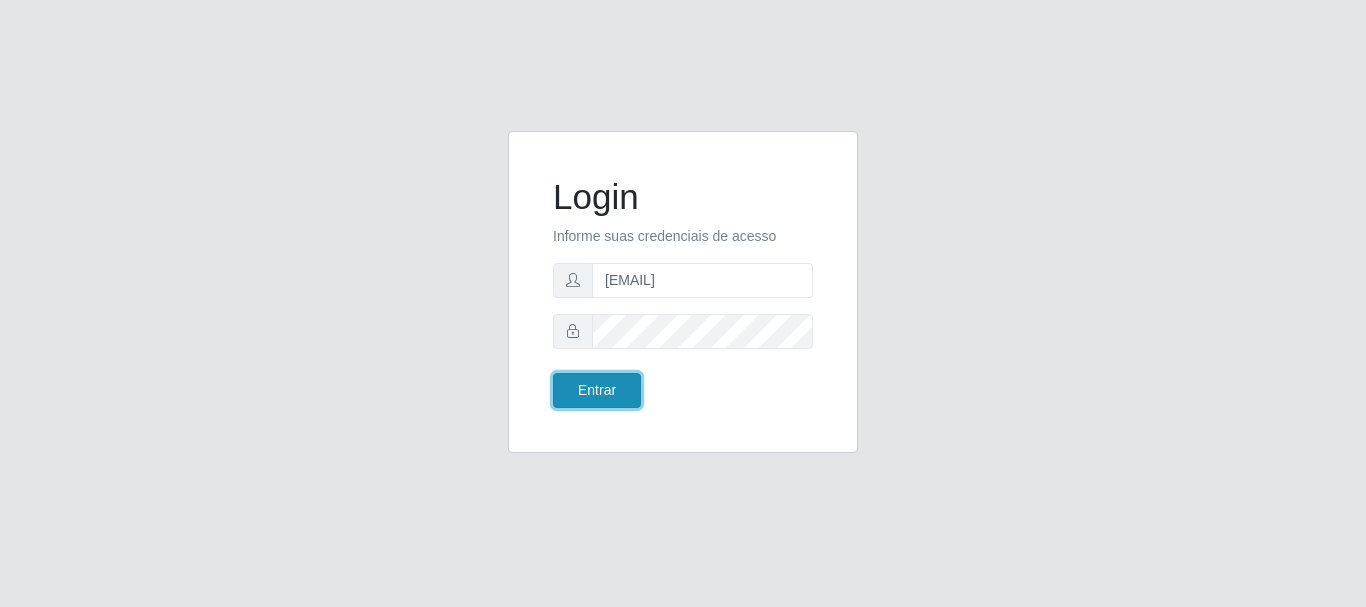 click on "Entrar" at bounding box center [597, 390] 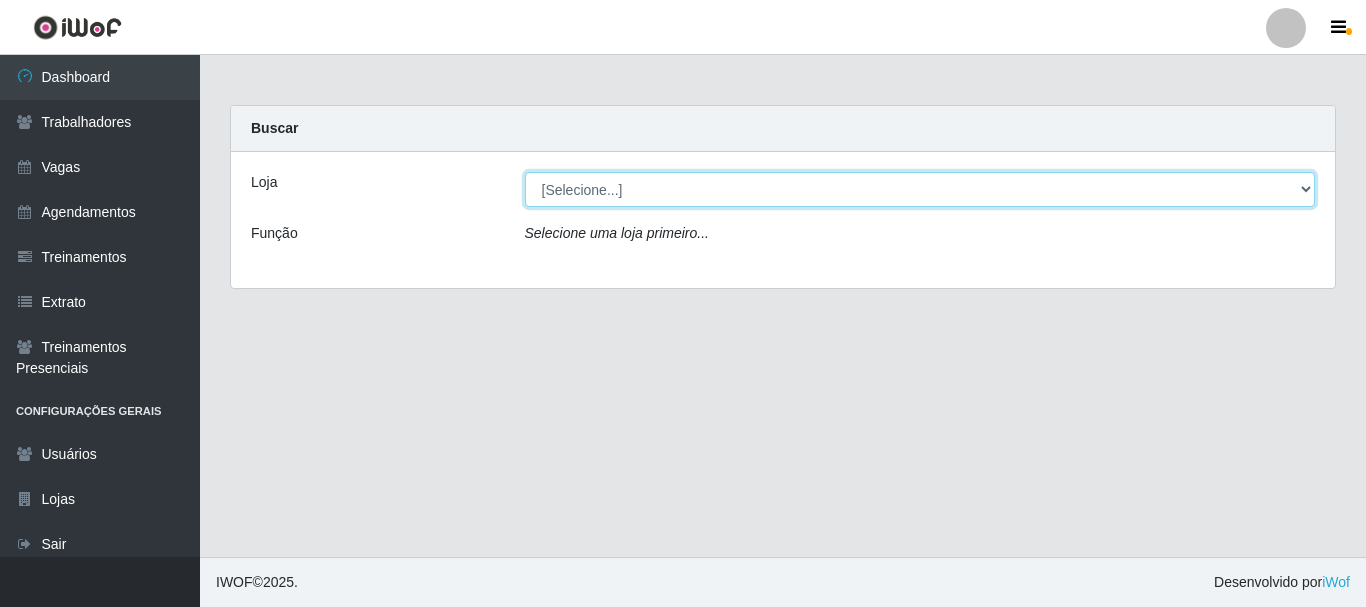 click on "[Selecione...] Bemais Supermercados - B1 Mangabeira" at bounding box center (920, 189) 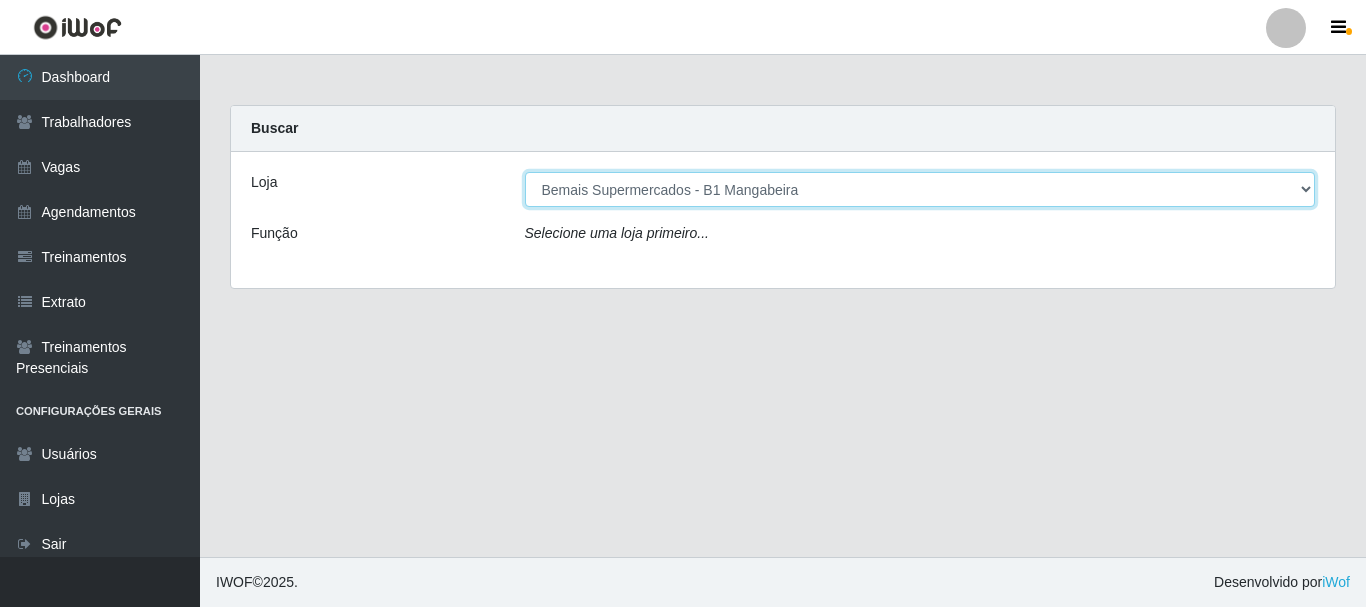 click on "[Selecione...] Bemais Supermercados - B1 Mangabeira" at bounding box center [920, 189] 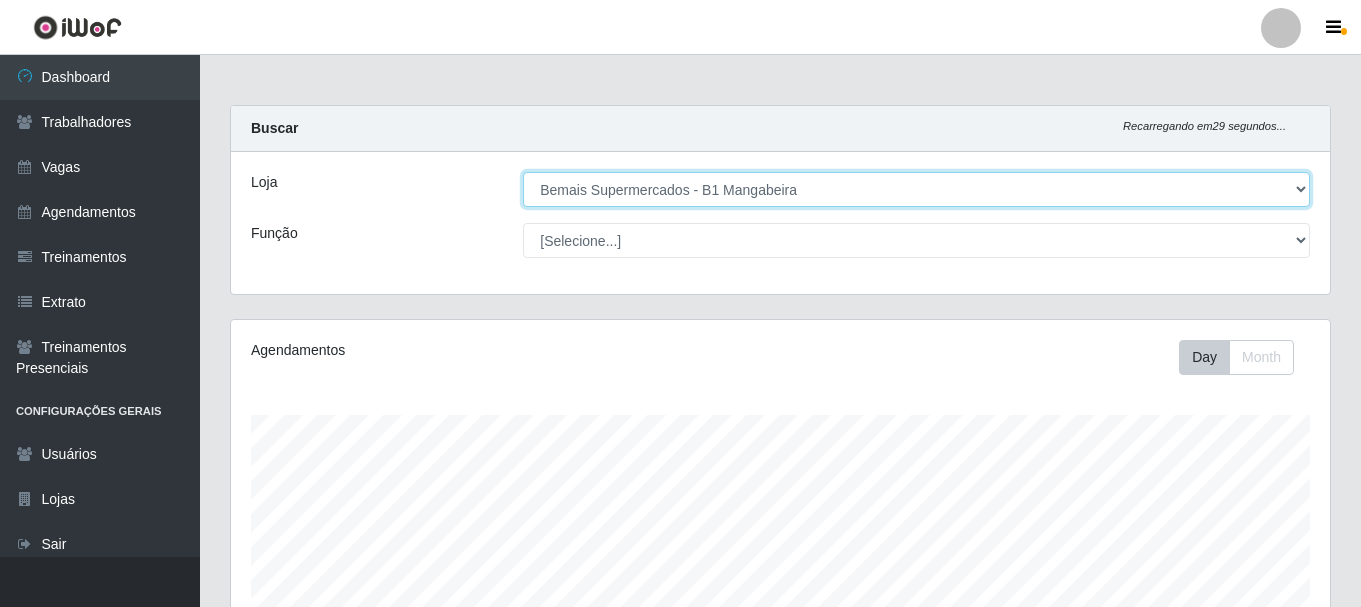 scroll, scrollTop: 999585, scrollLeft: 998901, axis: both 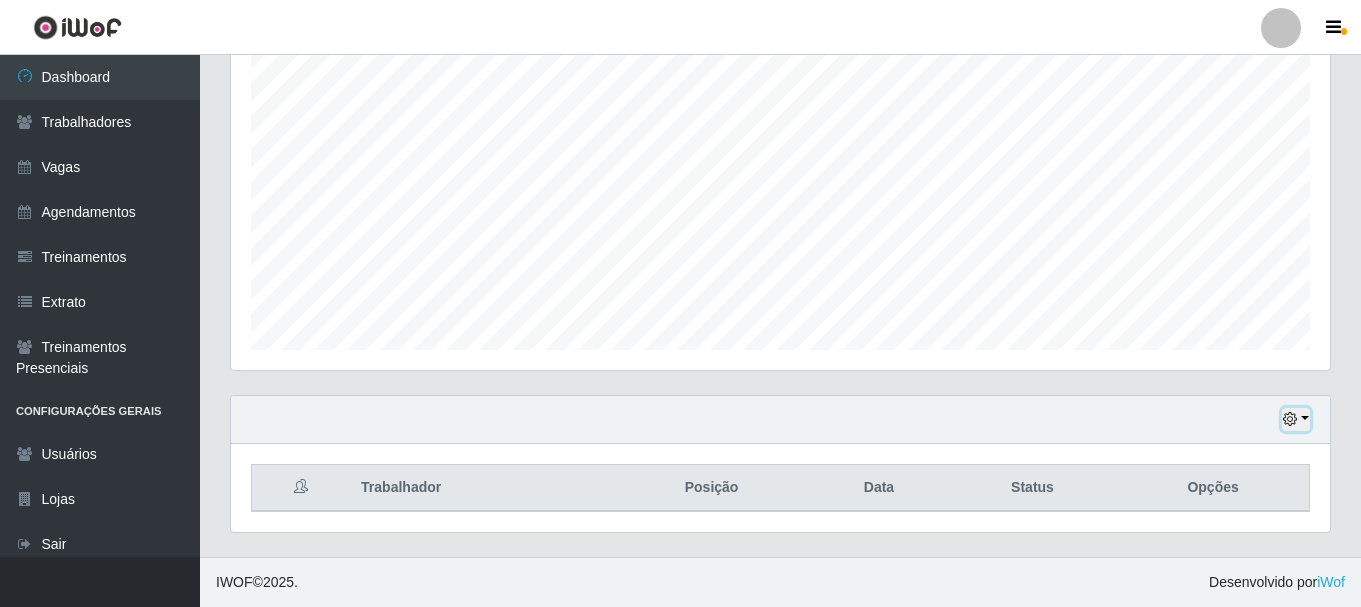 click at bounding box center (1296, 419) 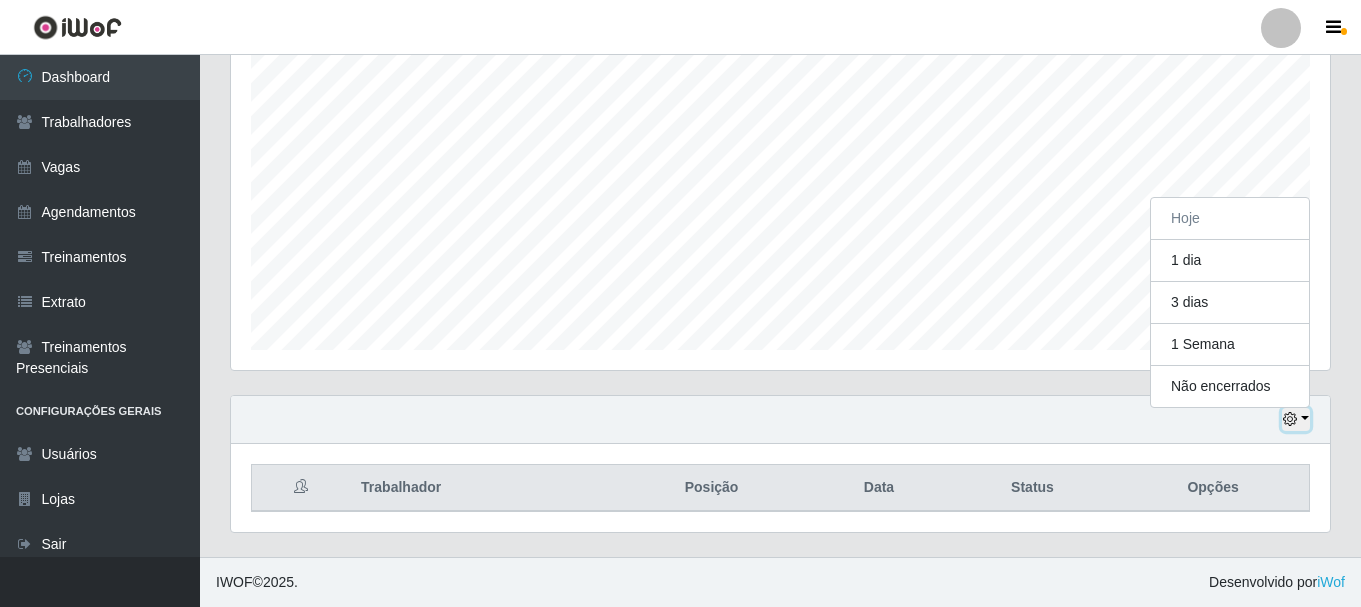 scroll, scrollTop: 415, scrollLeft: 1099, axis: both 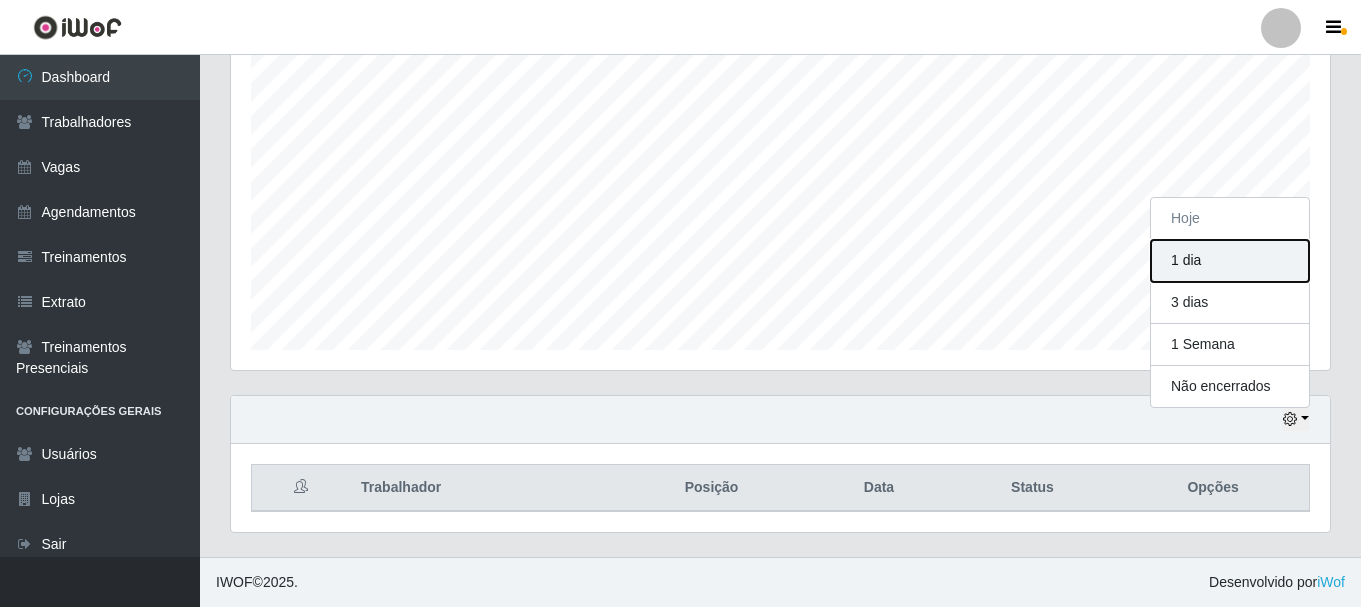 click on "1 dia" at bounding box center (1230, 261) 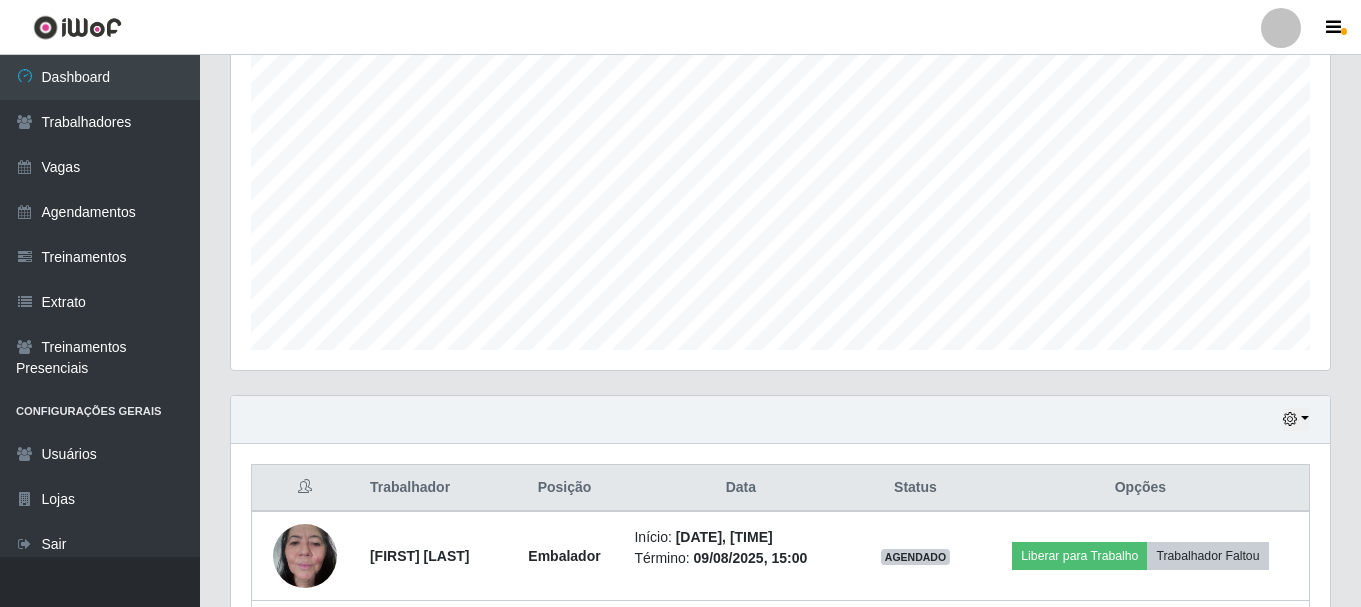 scroll, scrollTop: 665, scrollLeft: 0, axis: vertical 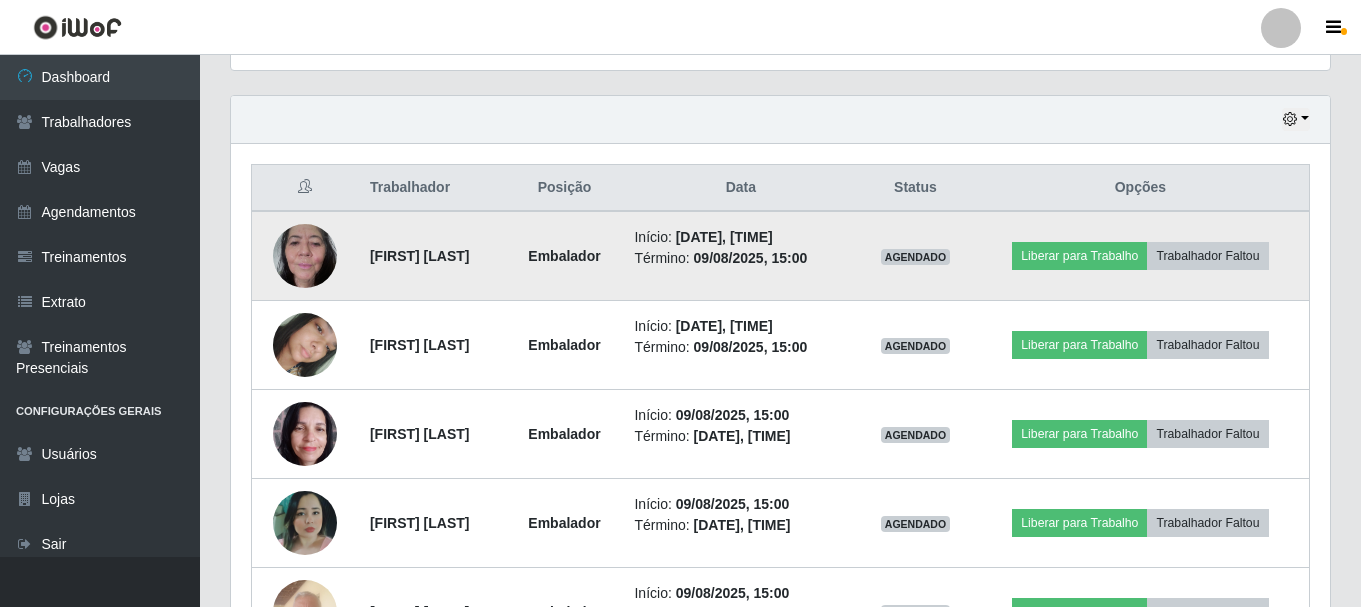 click at bounding box center (305, 255) 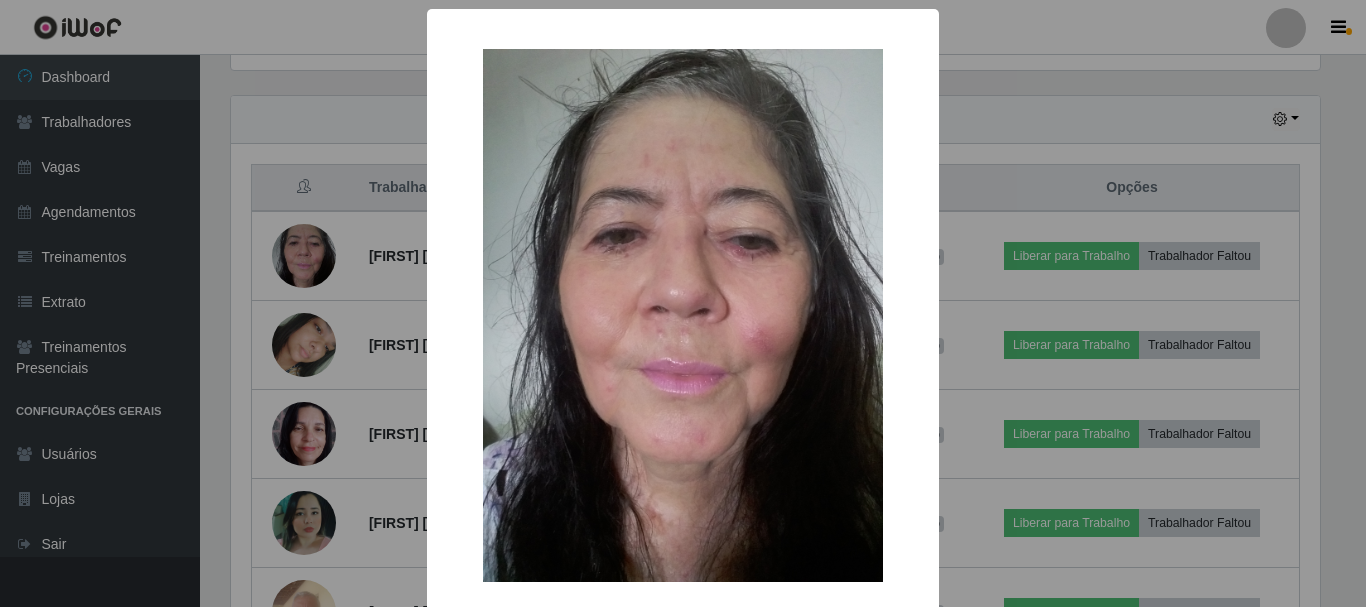 click on "× OK Cancel" at bounding box center (683, 303) 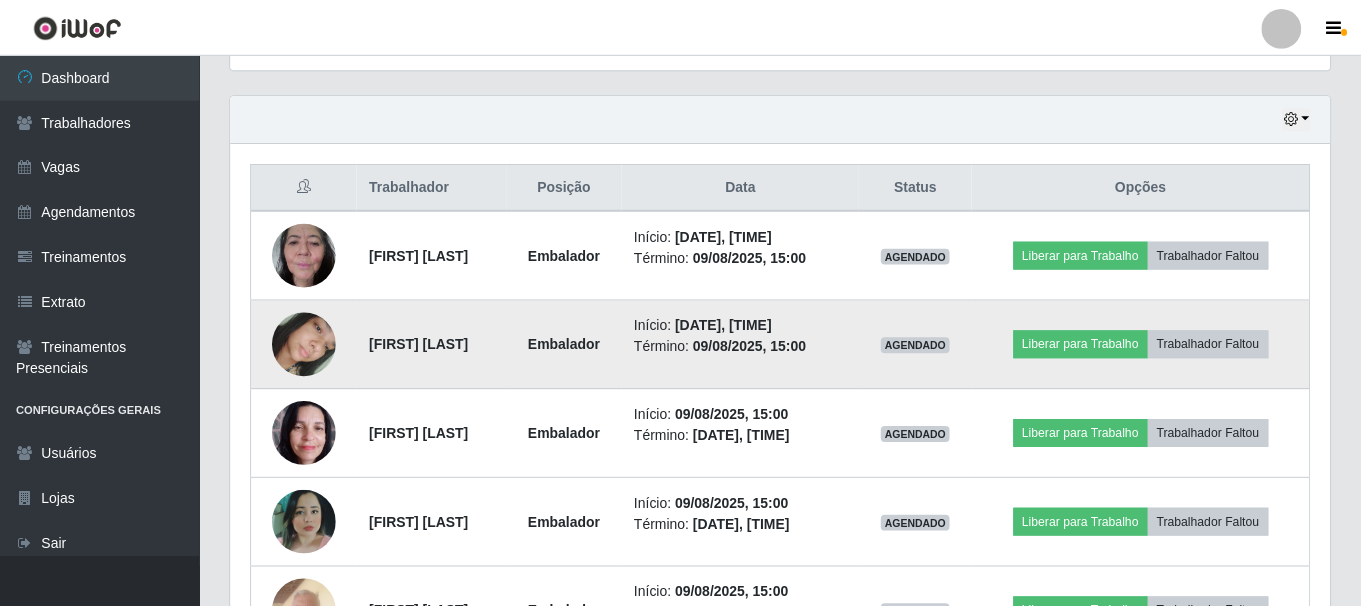scroll, scrollTop: 999585, scrollLeft: 998901, axis: both 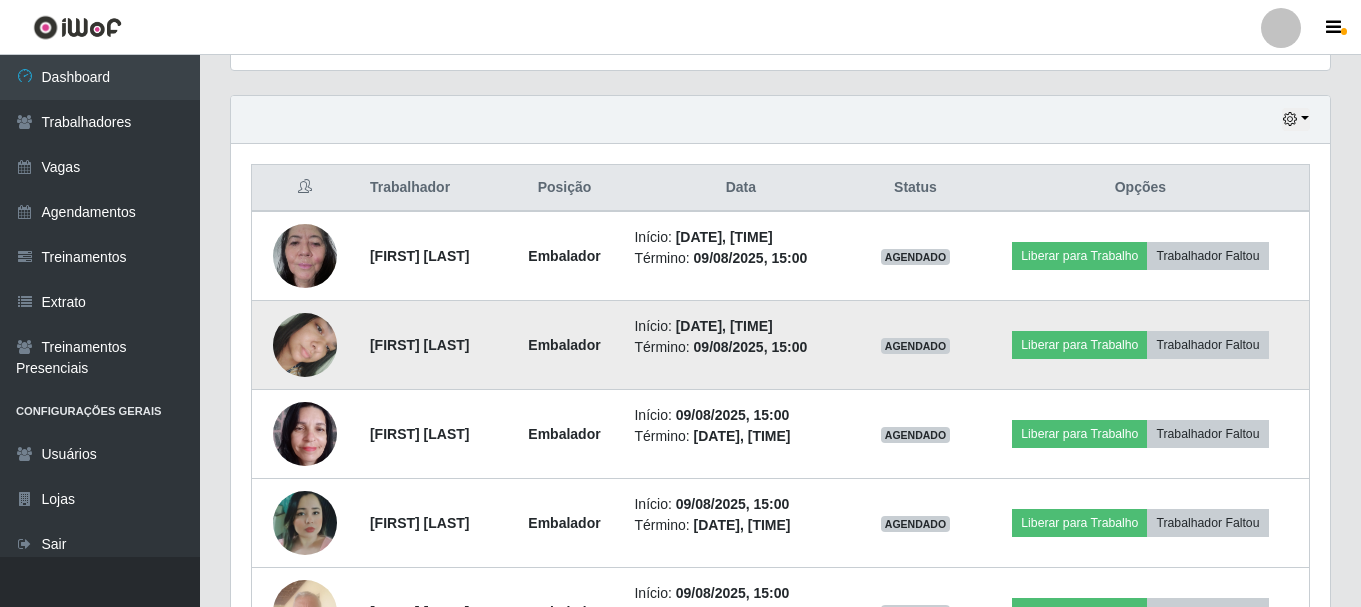 click at bounding box center [305, 345] 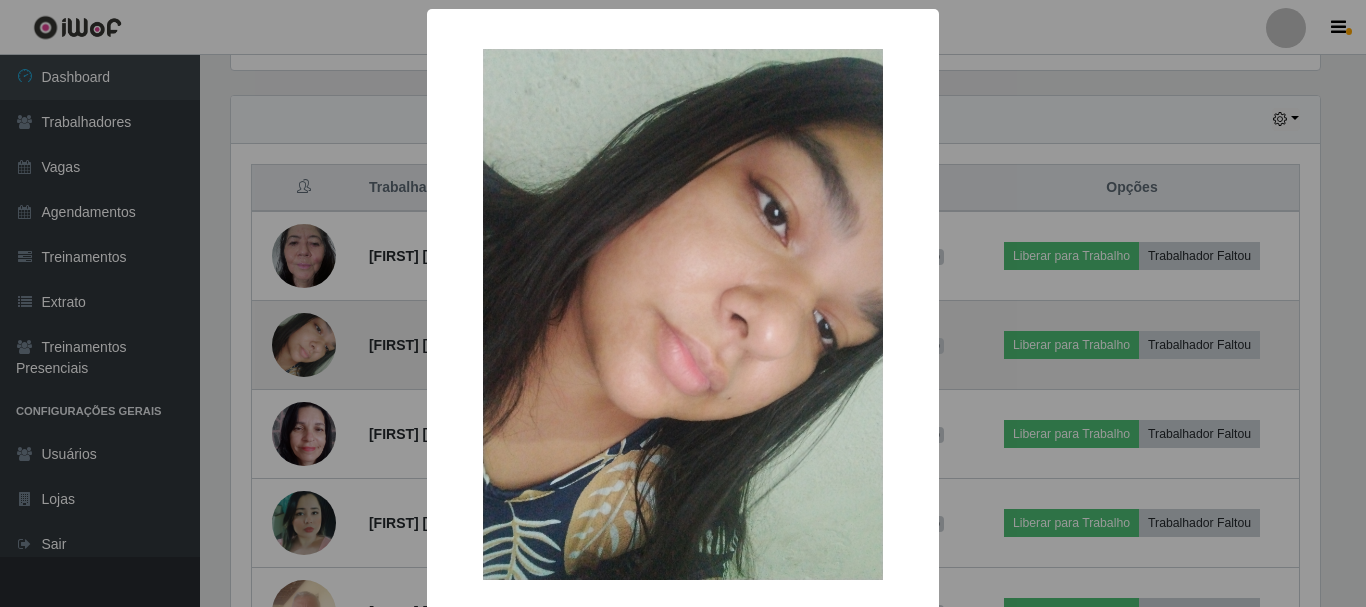 scroll, scrollTop: 999585, scrollLeft: 998911, axis: both 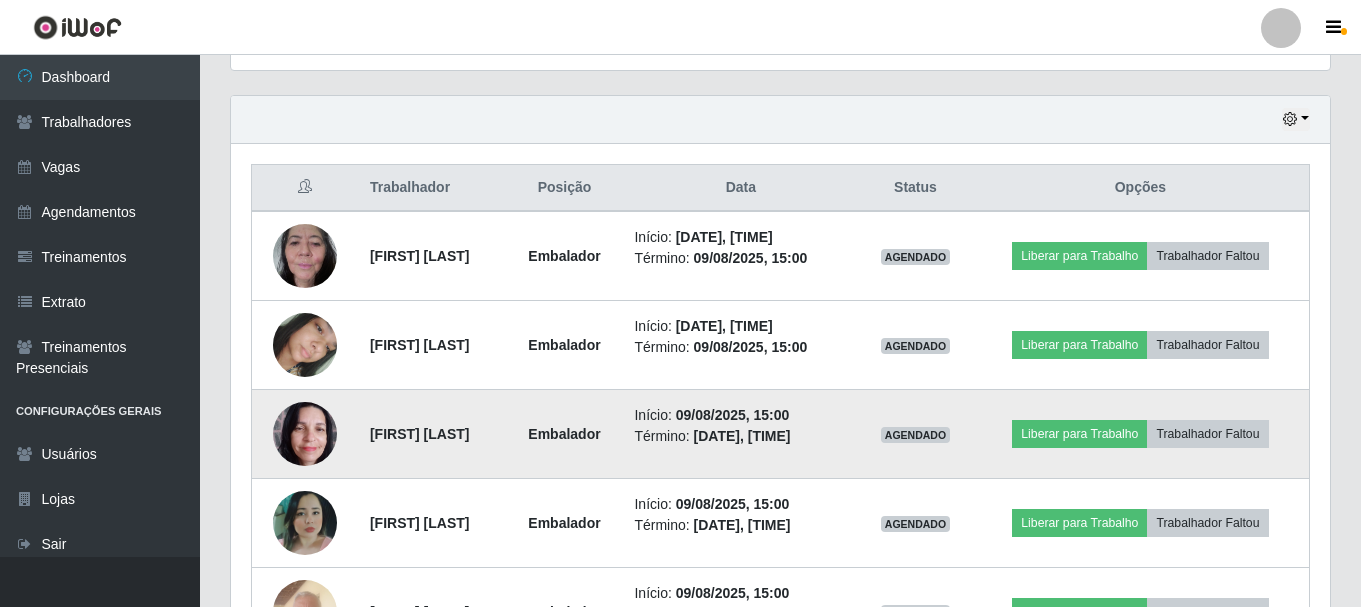 click at bounding box center [305, 433] 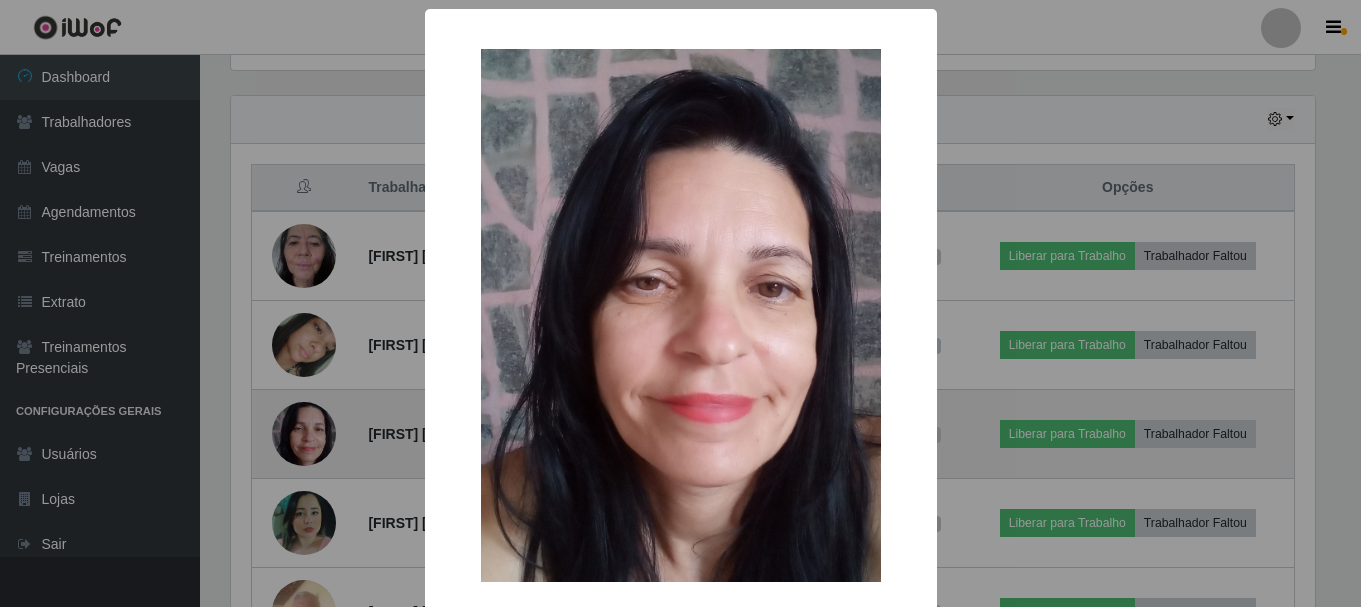 scroll, scrollTop: 999585, scrollLeft: 998911, axis: both 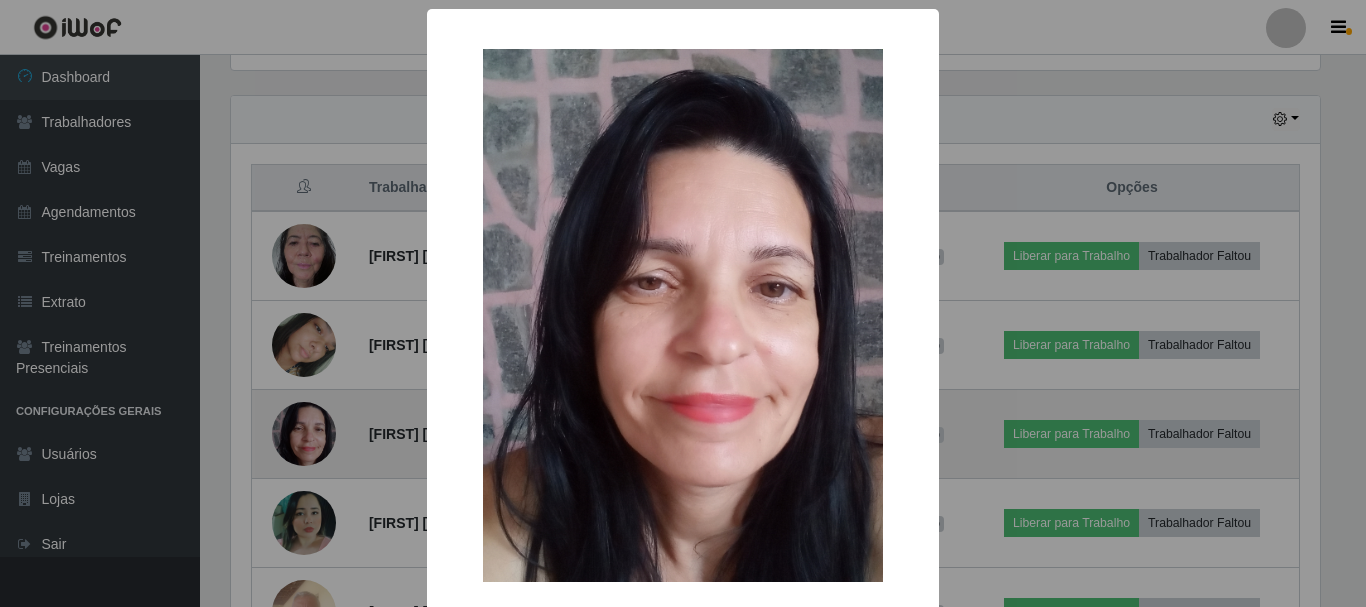 drag, startPoint x: 319, startPoint y: 439, endPoint x: 318, endPoint y: 476, distance: 37.01351 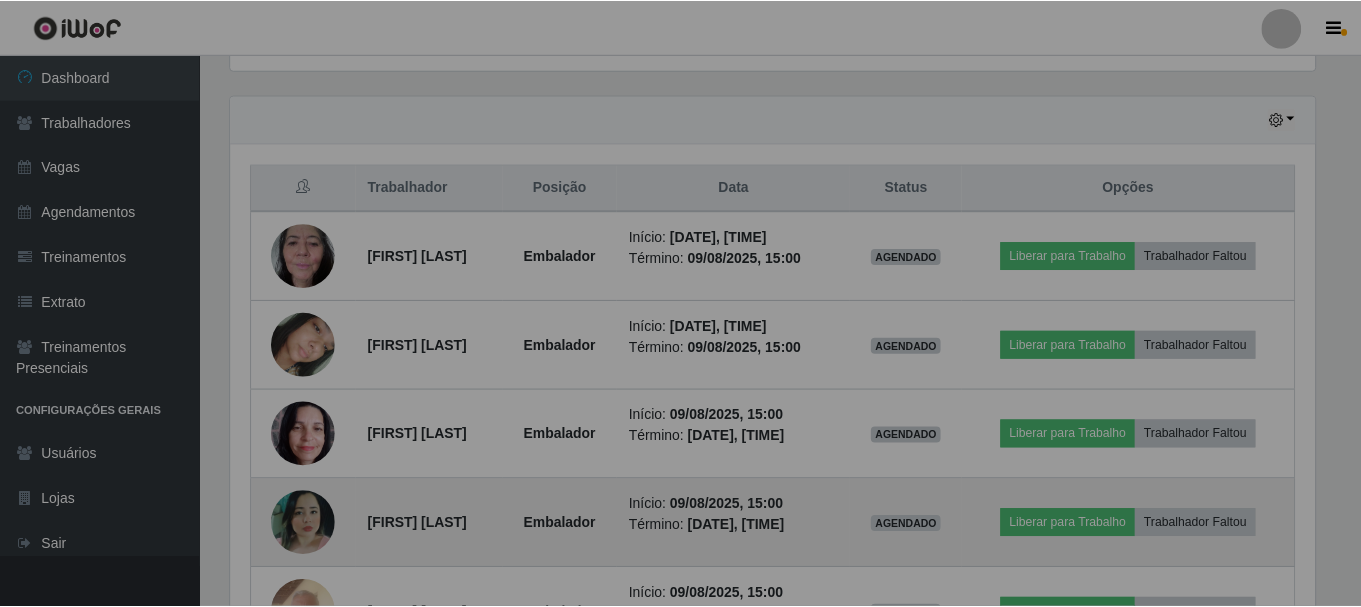 scroll, scrollTop: 999585, scrollLeft: 998901, axis: both 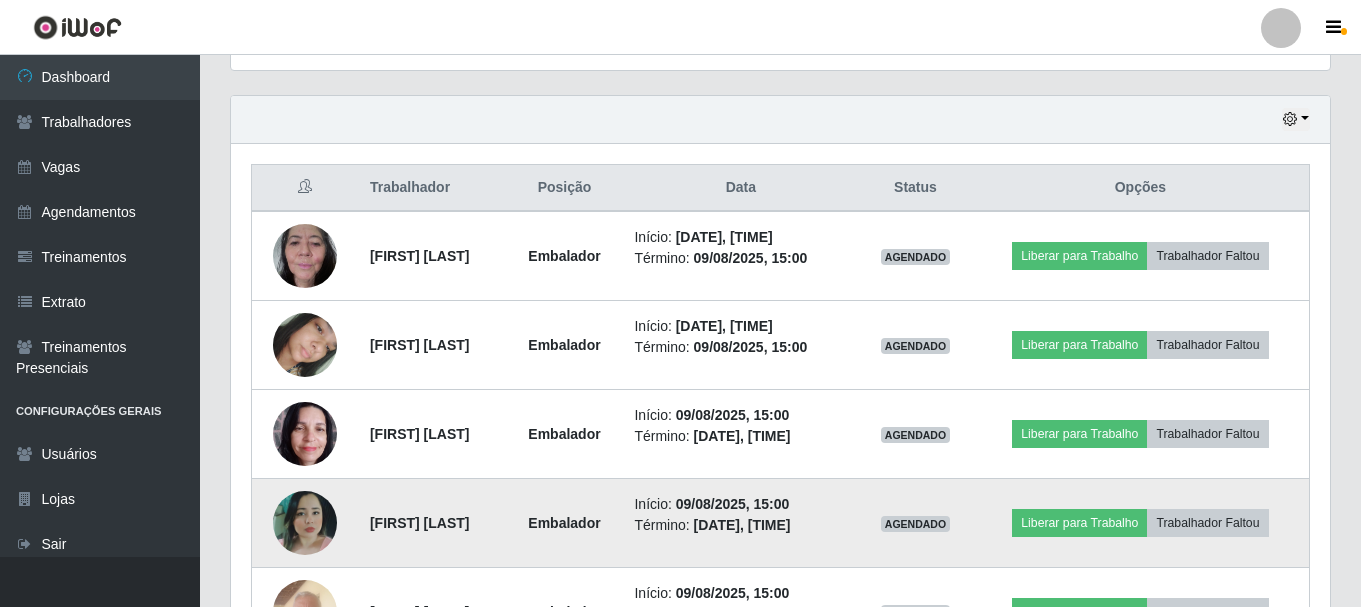click at bounding box center (305, 523) 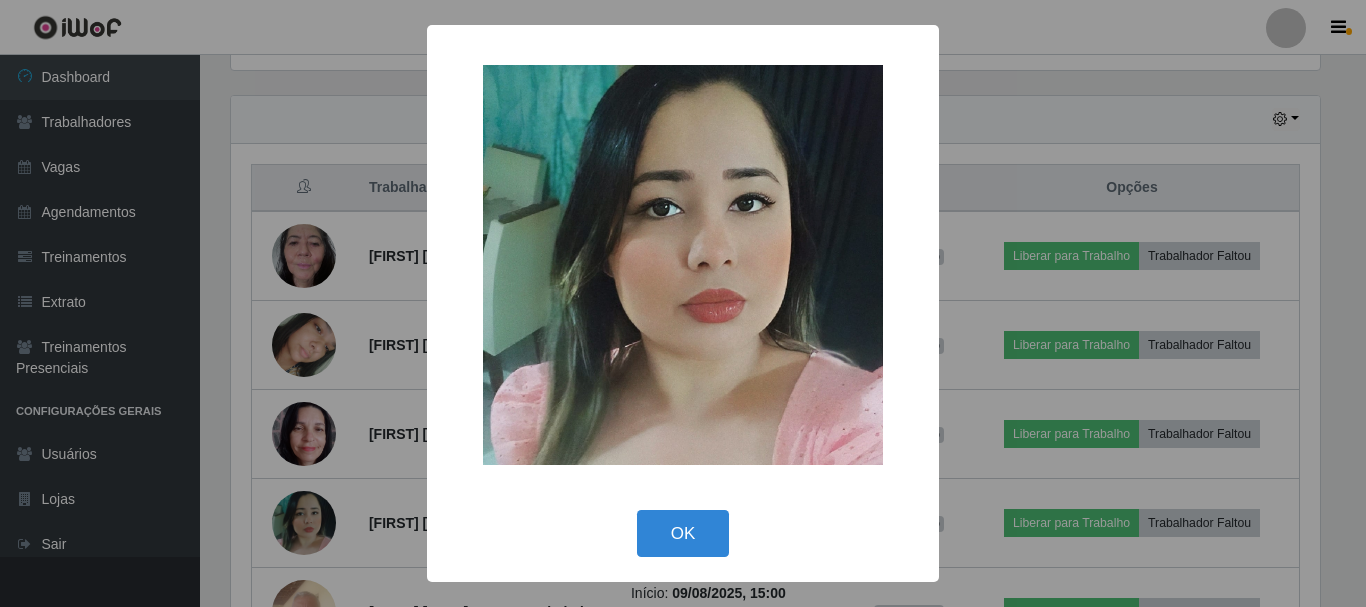 click on "× OK Cancel" at bounding box center (683, 303) 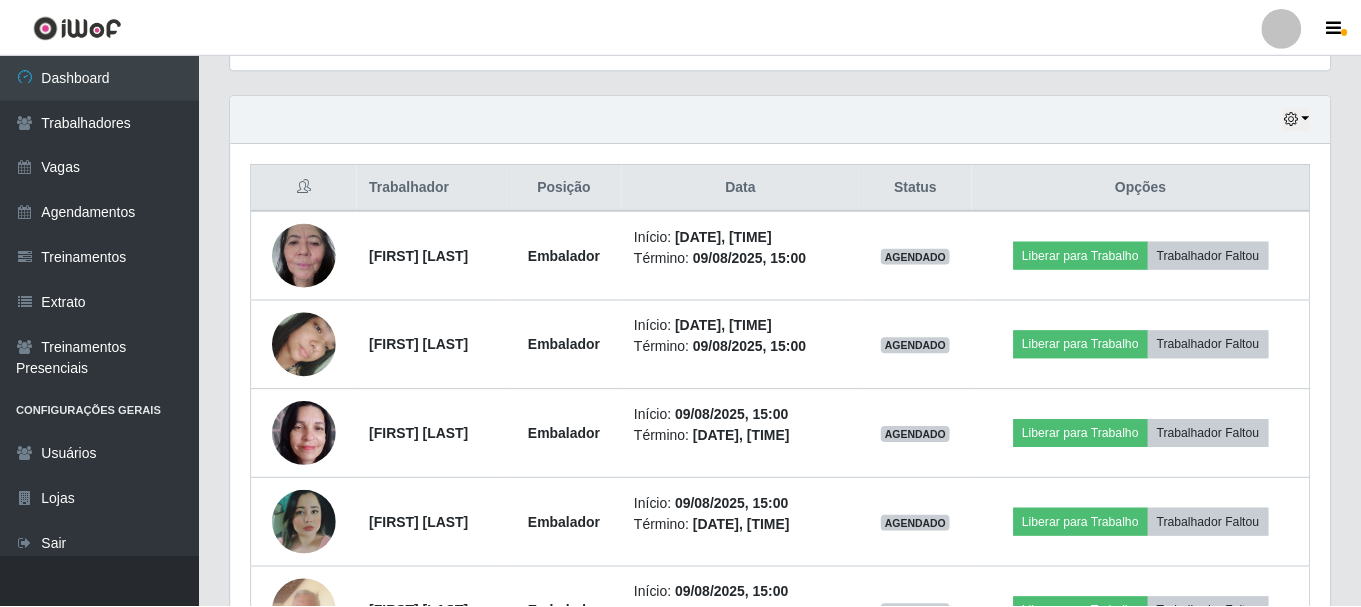 scroll, scrollTop: 999585, scrollLeft: 998901, axis: both 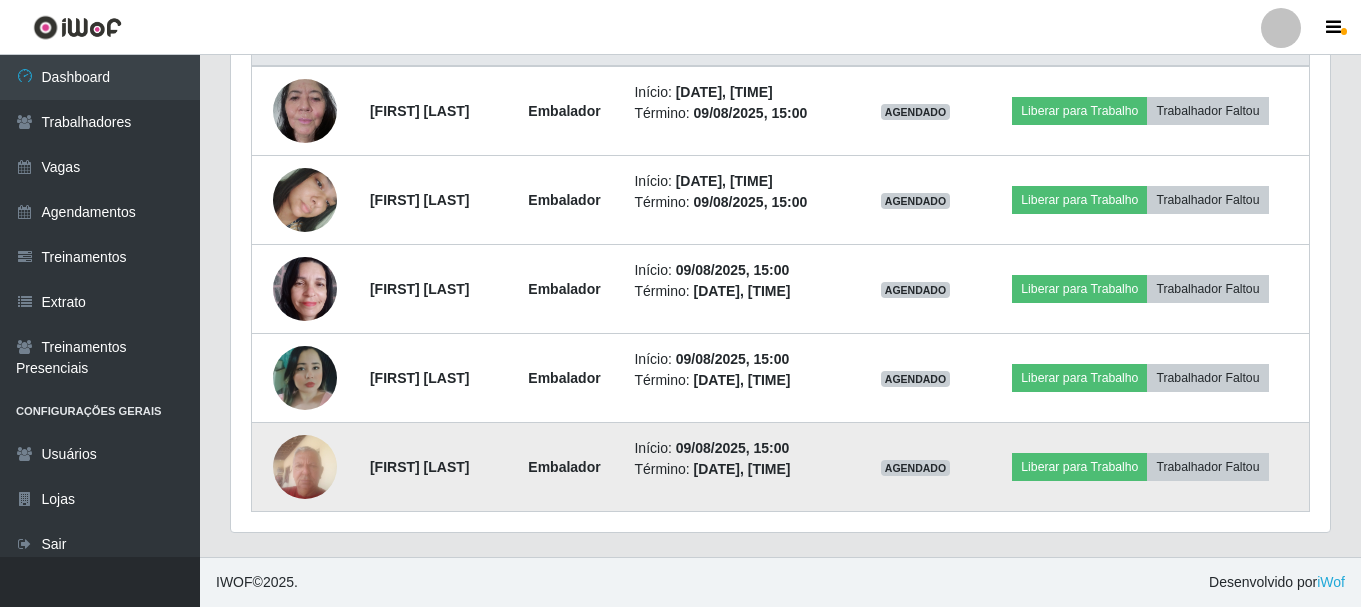 click at bounding box center (305, 466) 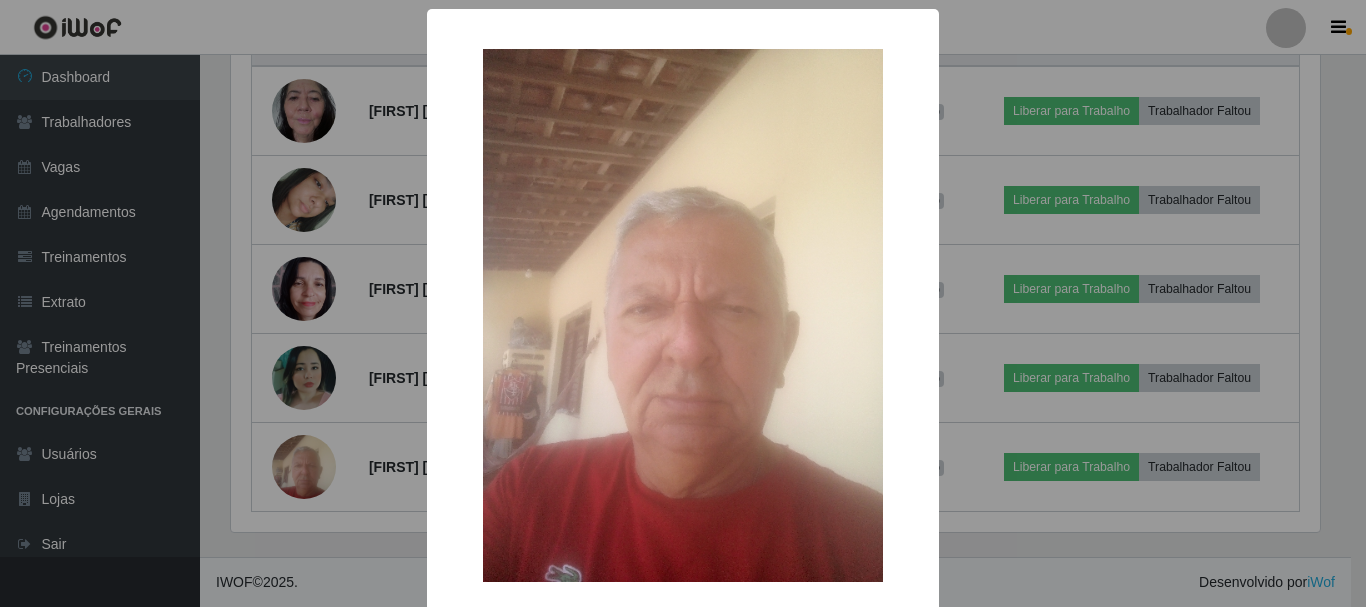 click on "× OK Cancel" at bounding box center [683, 303] 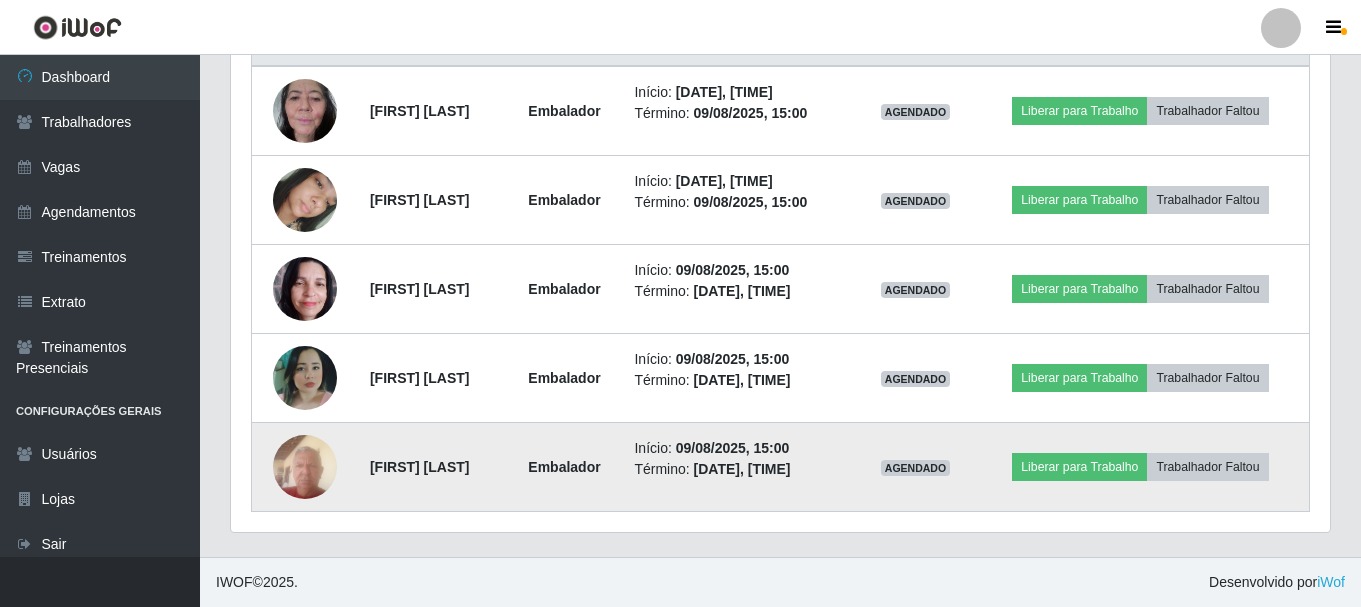 scroll, scrollTop: 999585, scrollLeft: 998901, axis: both 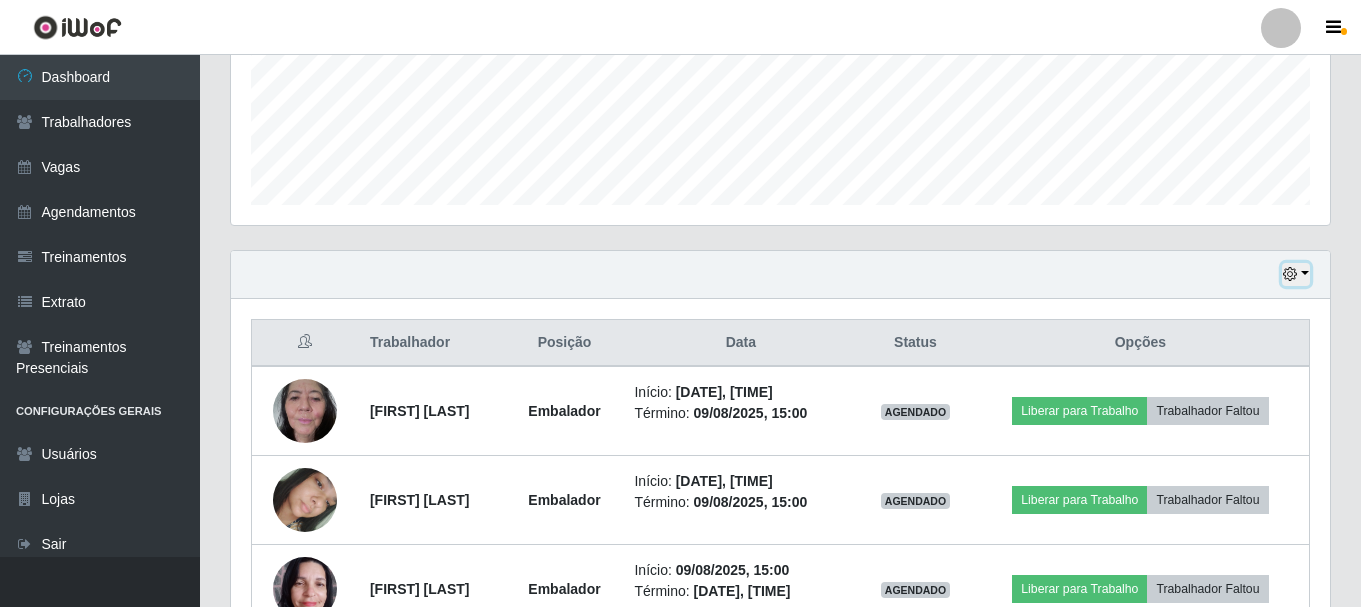 click at bounding box center (1296, 274) 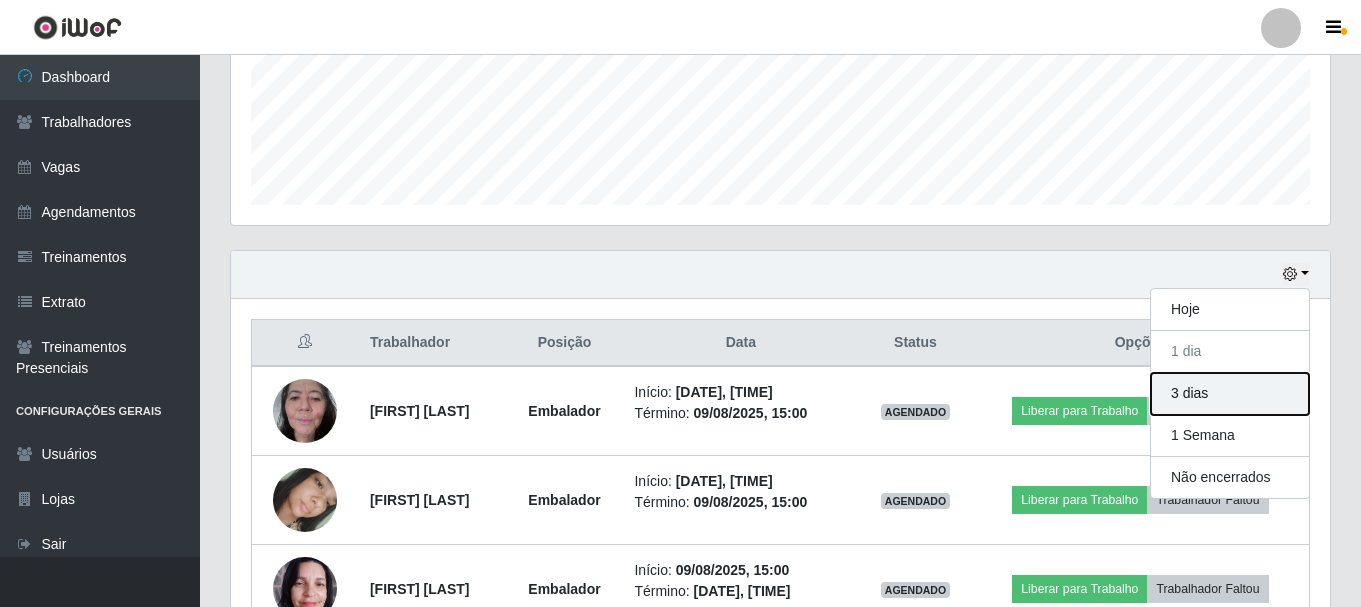 click on "3 dias" at bounding box center [1230, 394] 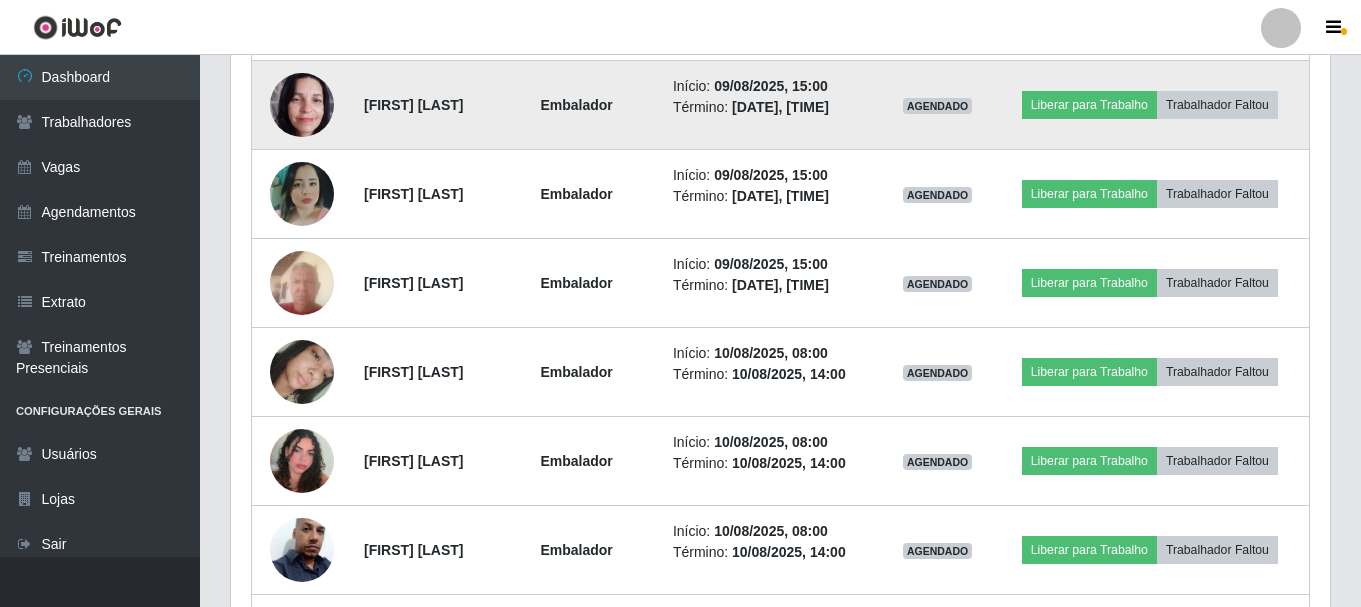 scroll, scrollTop: 1010, scrollLeft: 0, axis: vertical 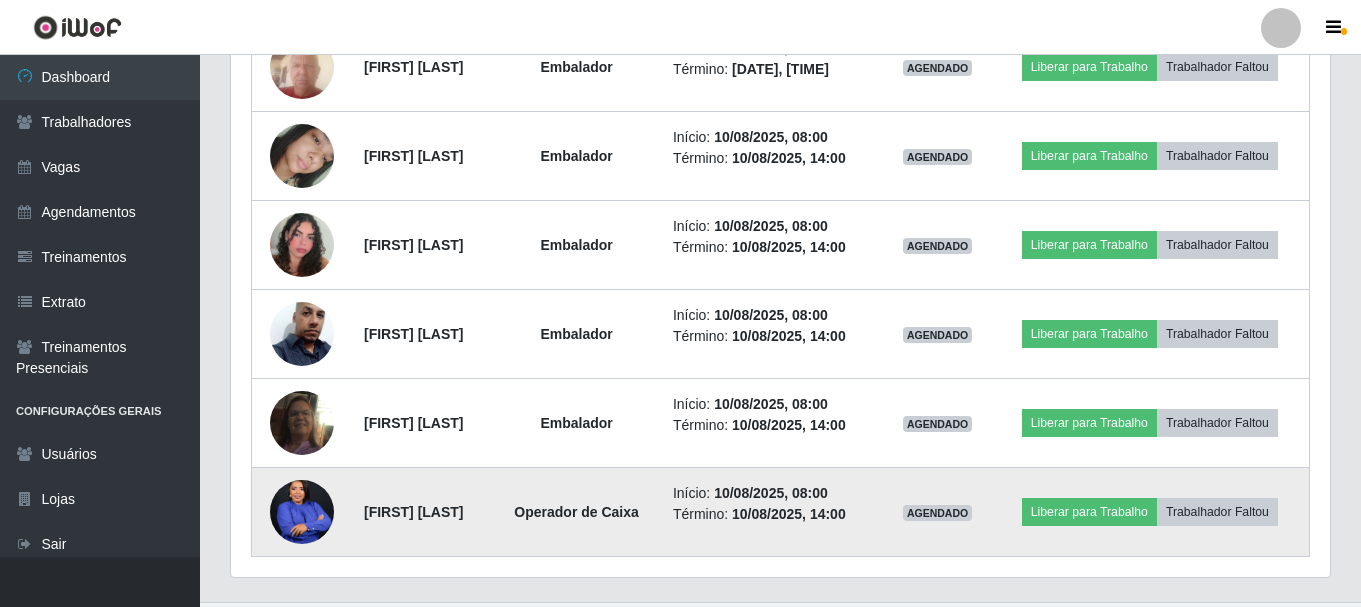 click at bounding box center [302, 512] 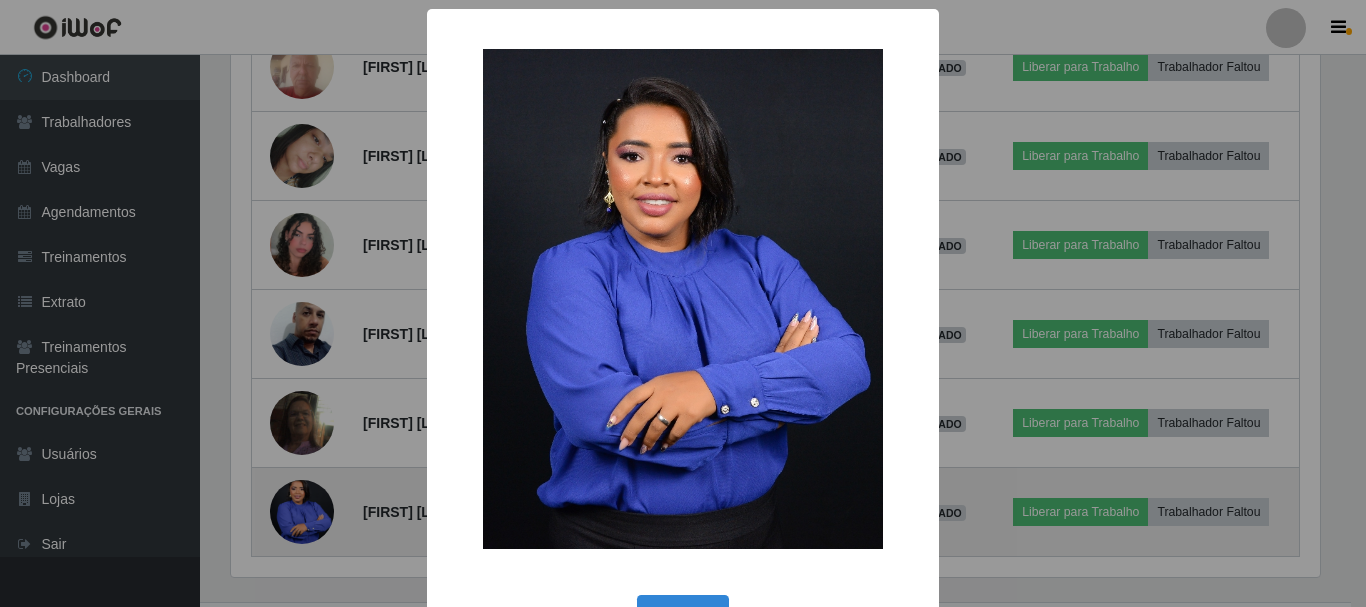click on "× OK Cancel" at bounding box center (683, 303) 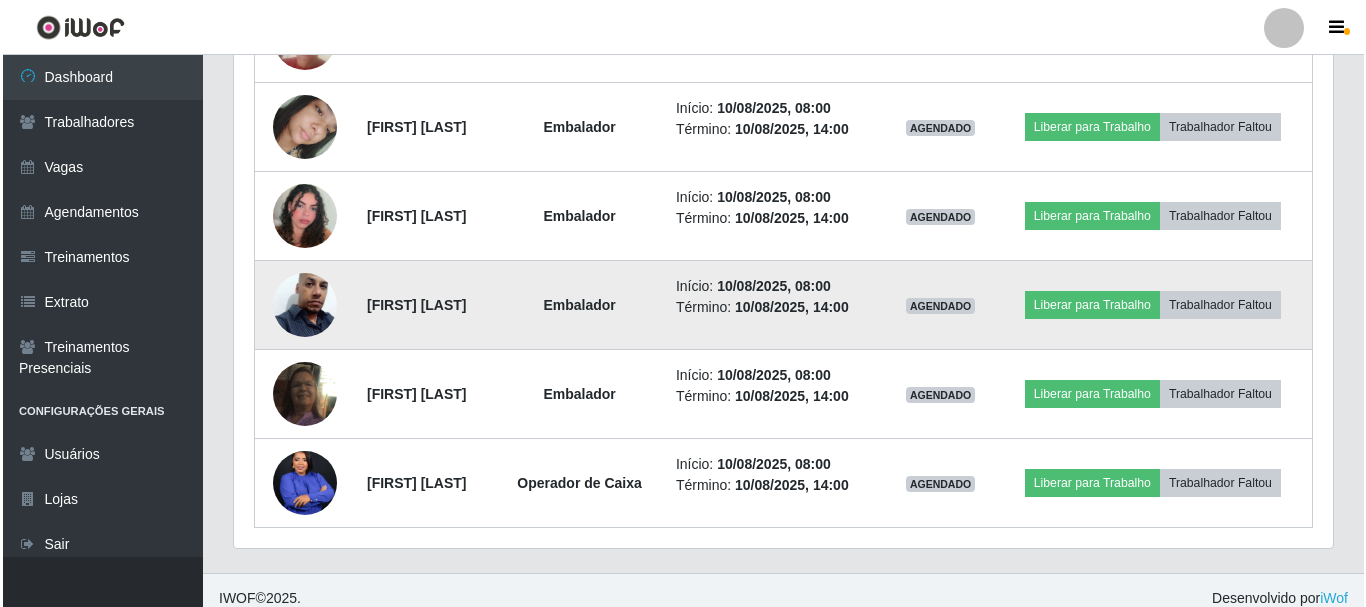 scroll, scrollTop: 1255, scrollLeft: 0, axis: vertical 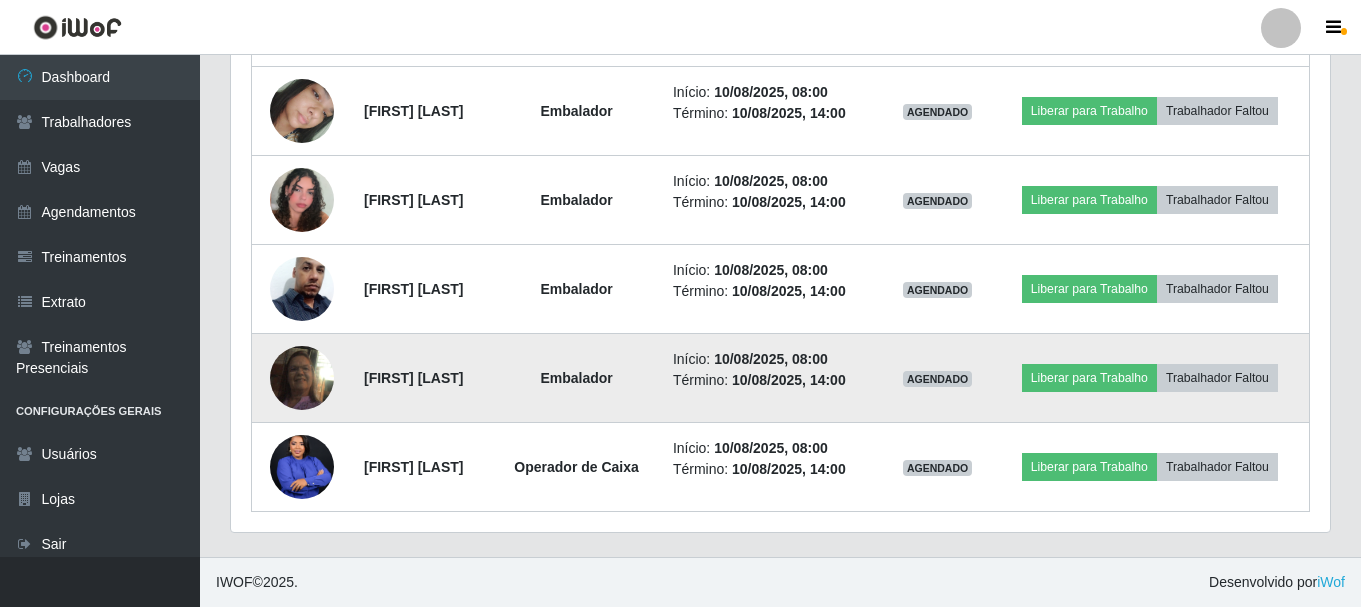 click at bounding box center [302, 378] 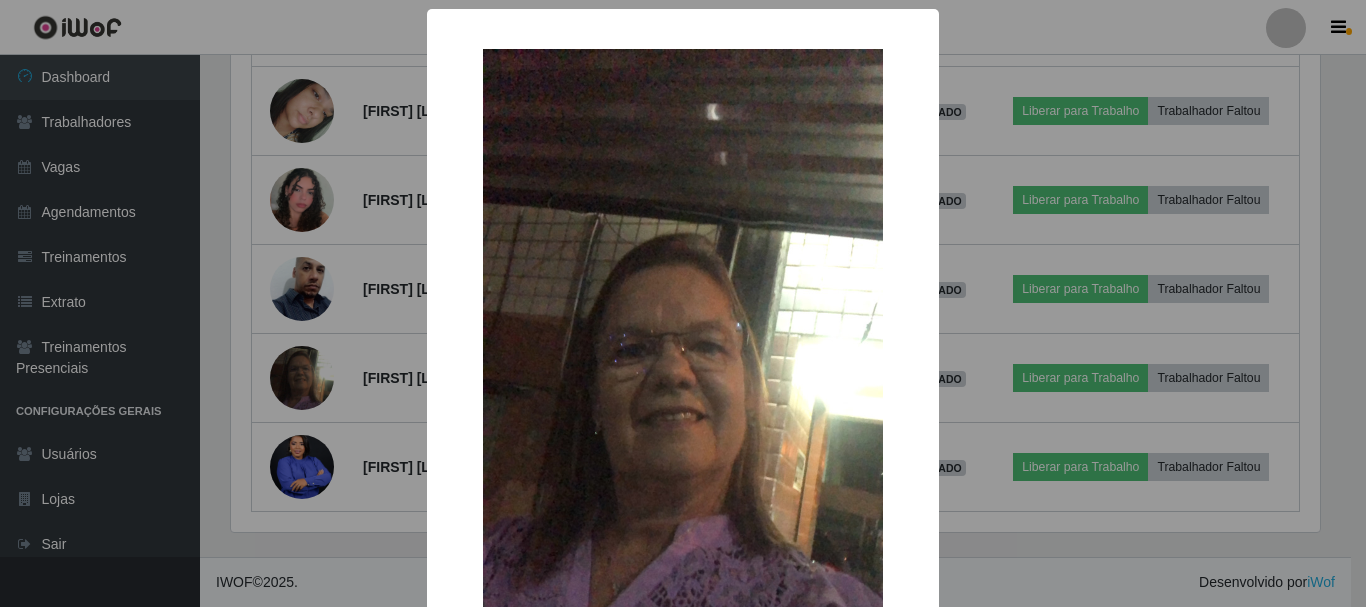 scroll, scrollTop: 999585, scrollLeft: 998911, axis: both 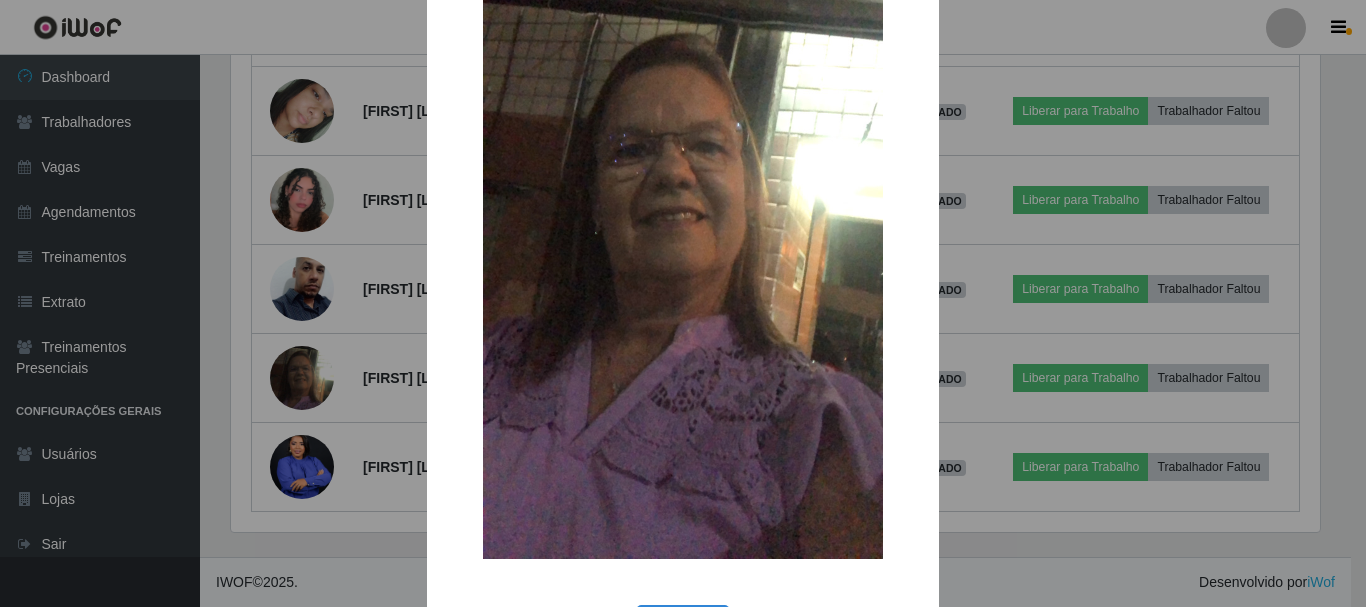 click on "× OK Cancel" at bounding box center (683, 303) 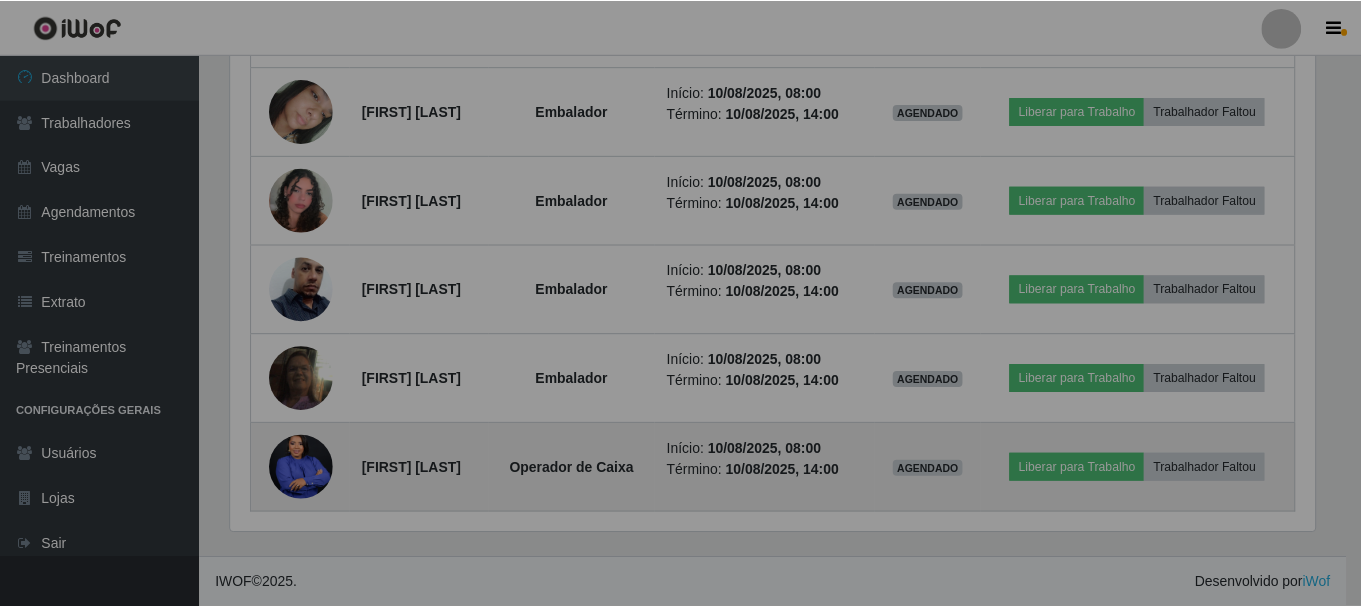 scroll, scrollTop: 999585, scrollLeft: 998901, axis: both 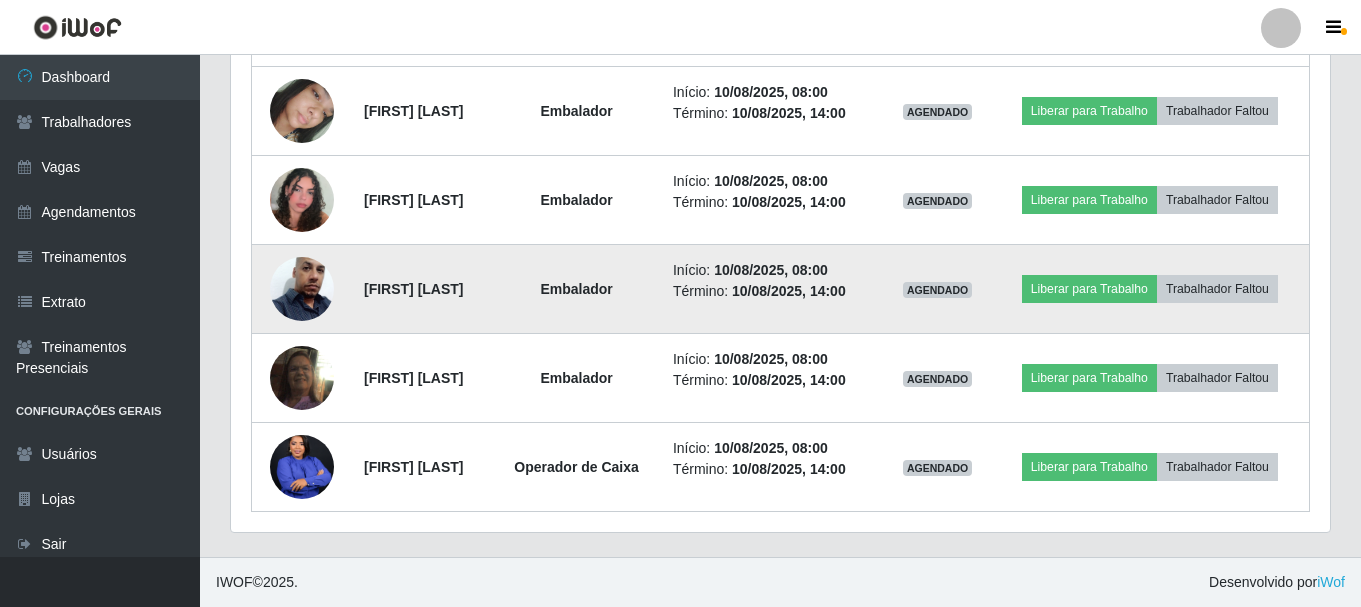 click at bounding box center [302, 289] 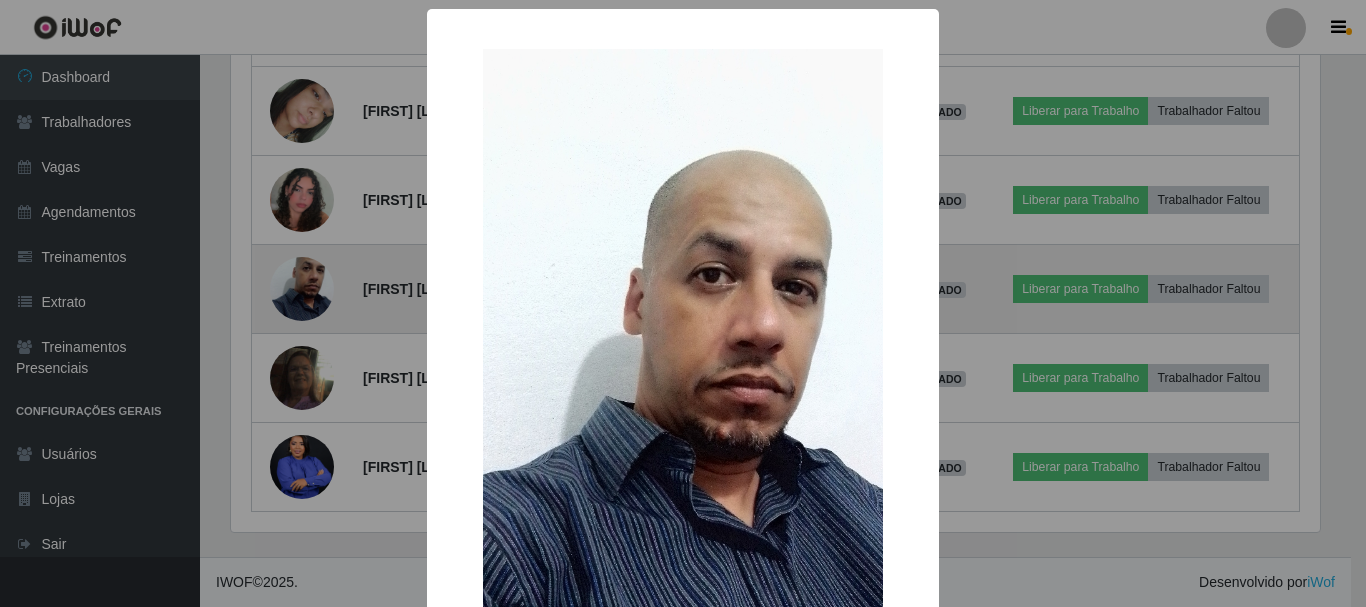 scroll, scrollTop: 999585, scrollLeft: 998911, axis: both 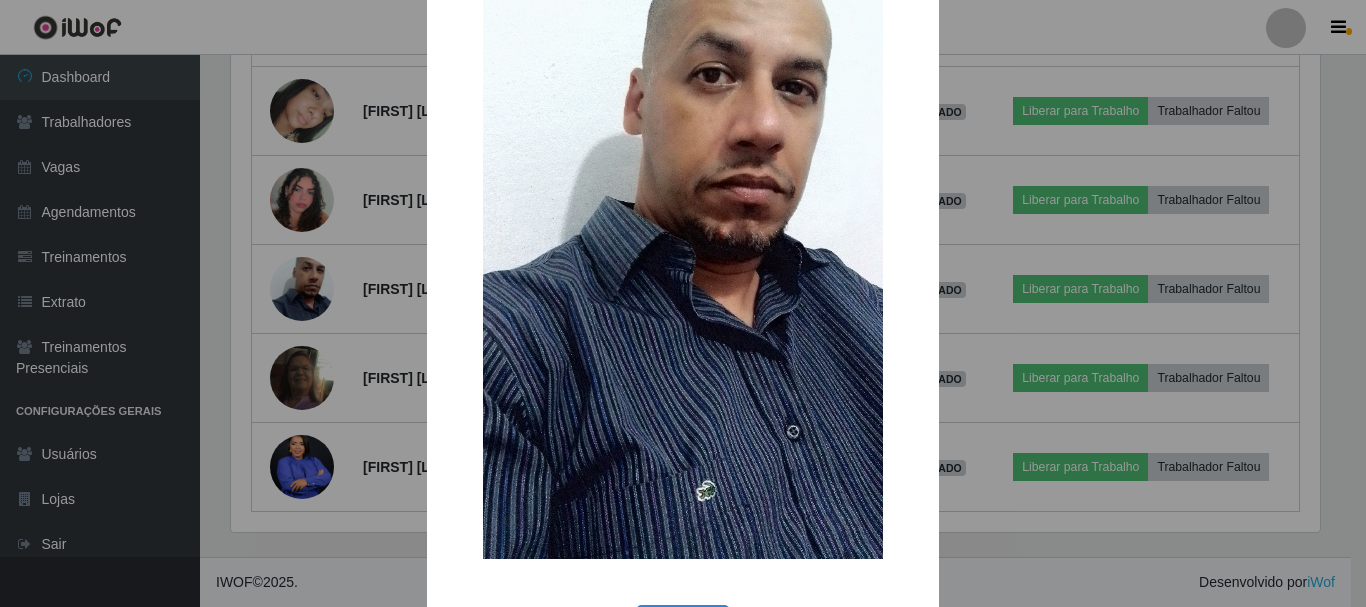 click on "× OK Cancel" at bounding box center (683, 303) 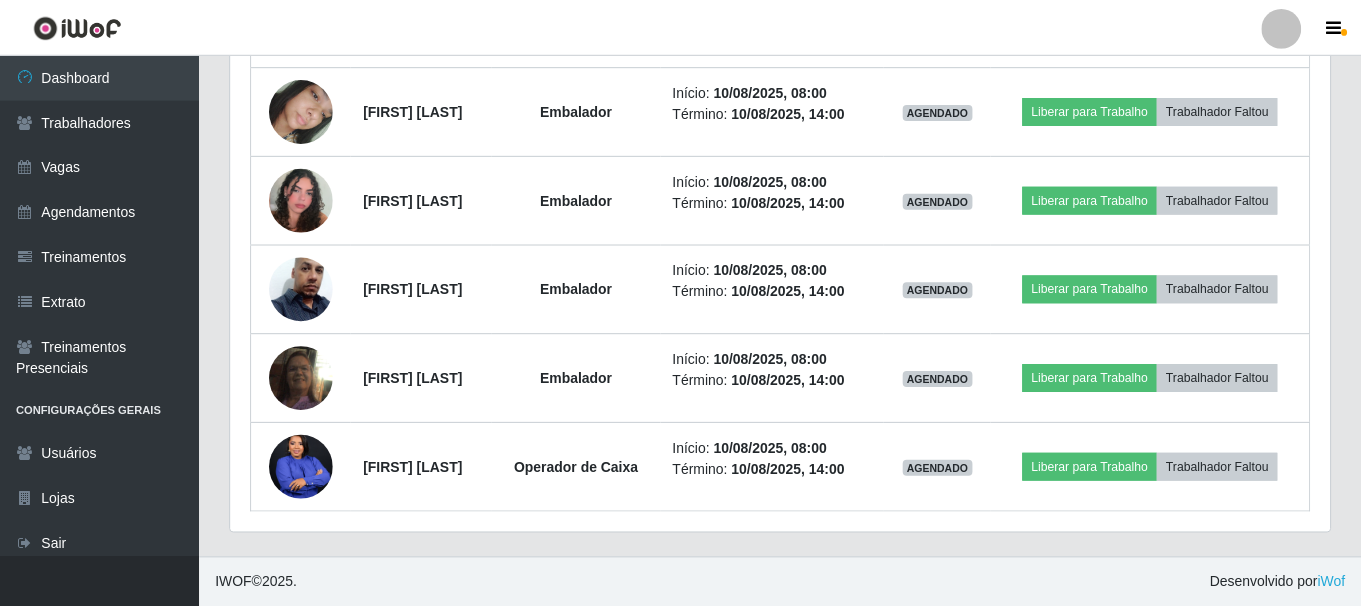 scroll, scrollTop: 999585, scrollLeft: 998901, axis: both 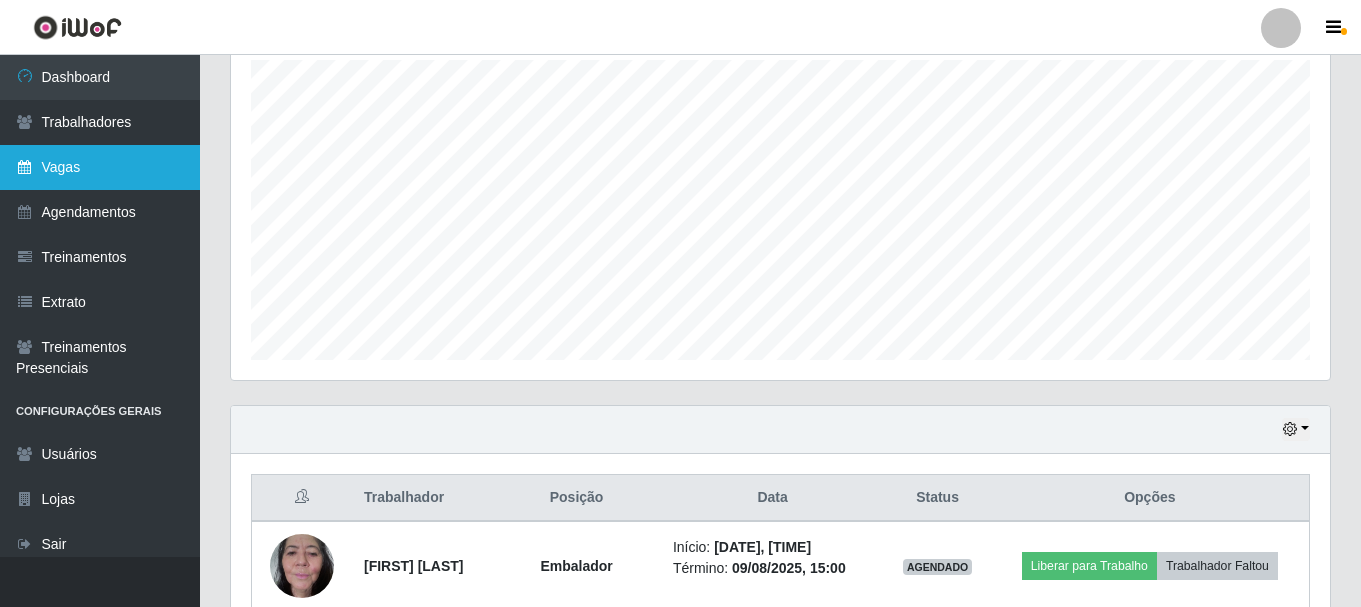 click on "Vagas" at bounding box center (100, 167) 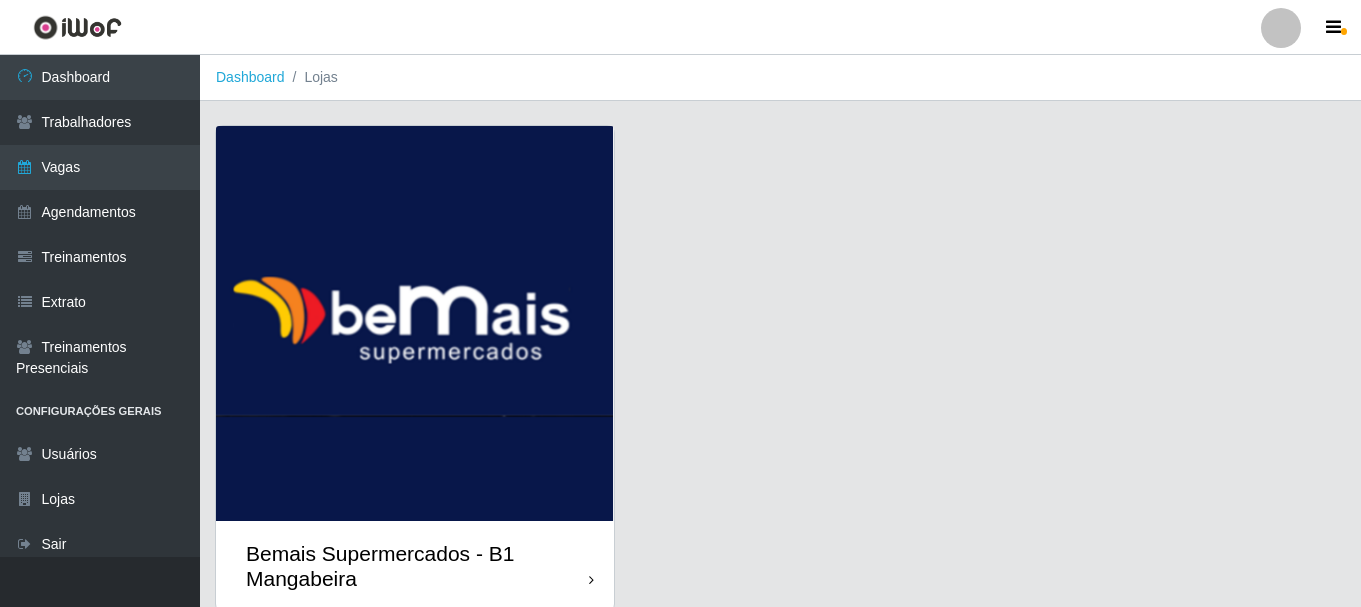 click at bounding box center [415, 323] 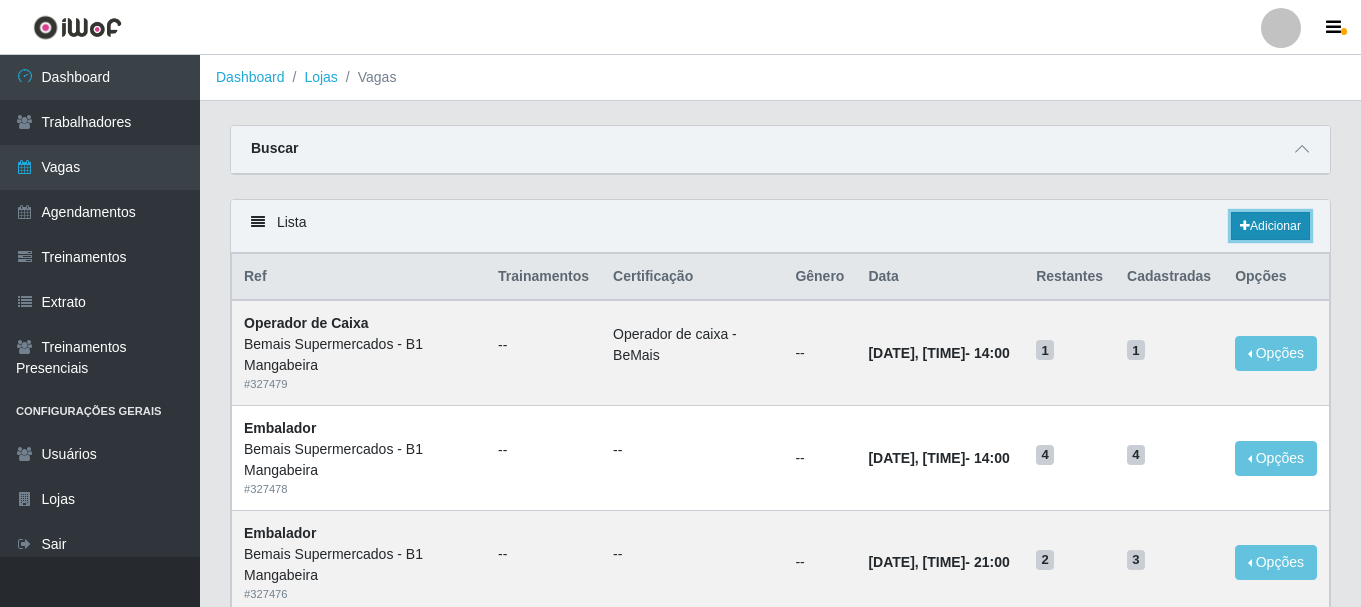 click on "Adicionar" at bounding box center [1270, 226] 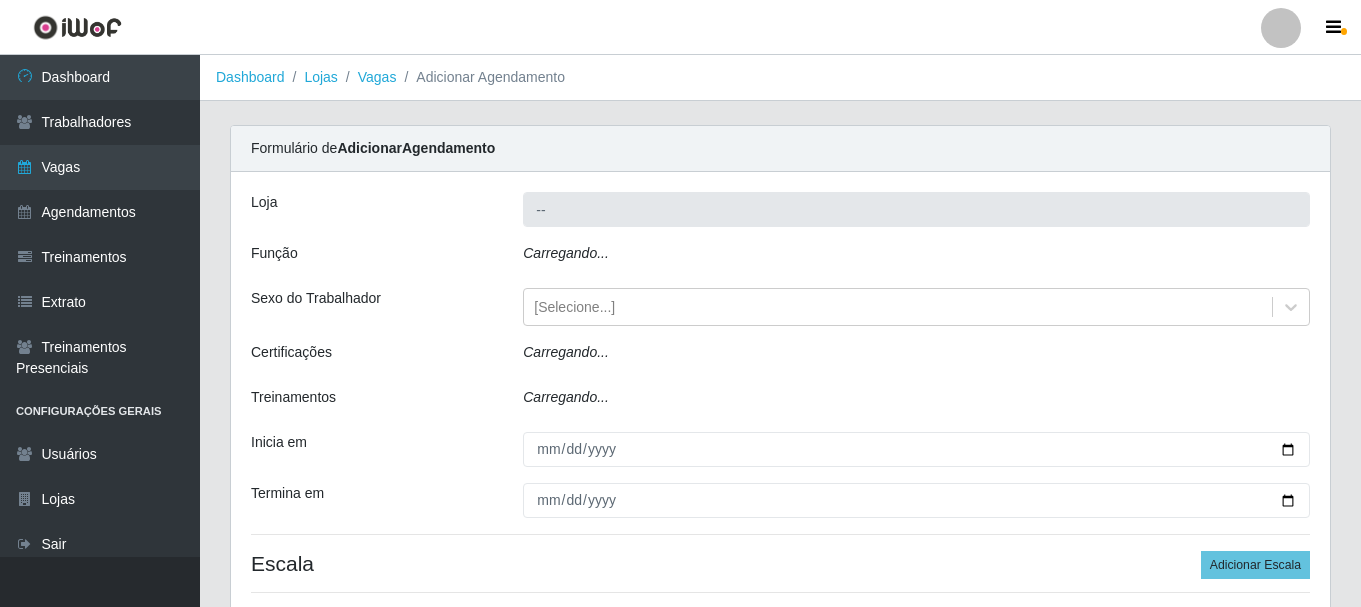 type on "Bemais Supermercados - B1 Mangabeira" 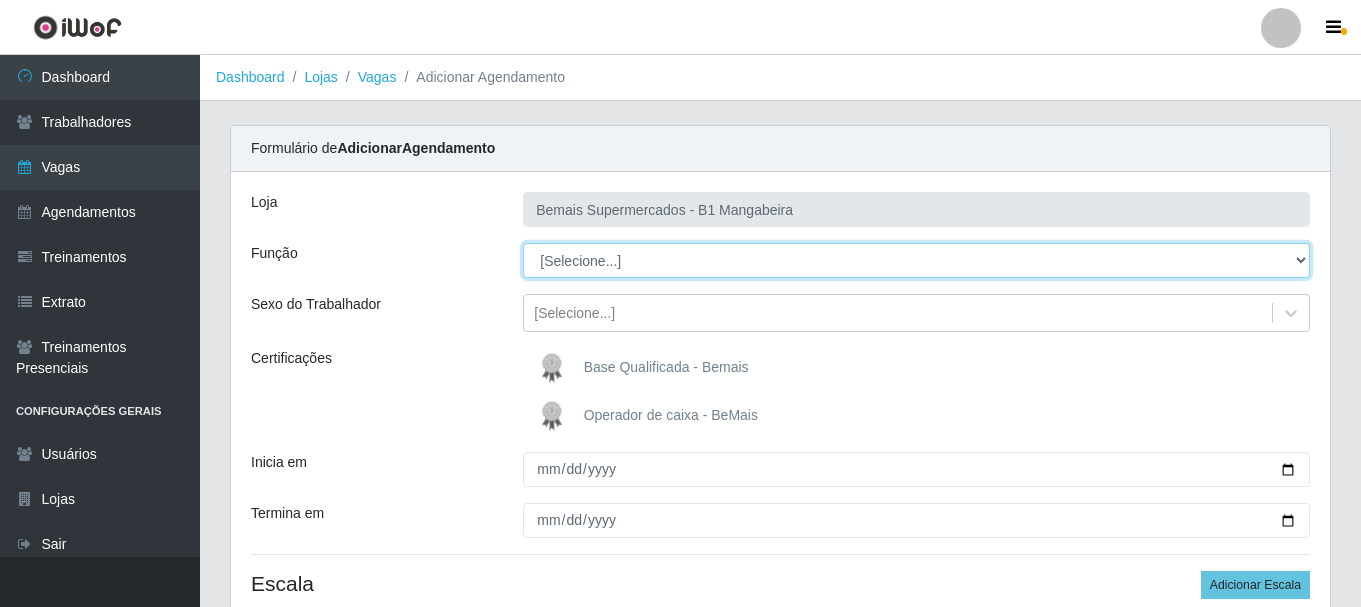 click on "[Selecione...] ASG ASG + ASG ++ Balconista de Açougue  Balconista de Açougue + Balconista de Açougue ++ Embalador Embalador + Embalador ++ Operador de Caixa Operador de Caixa + Operador de Caixa ++ Repositor  Repositor + Repositor ++" at bounding box center (916, 260) 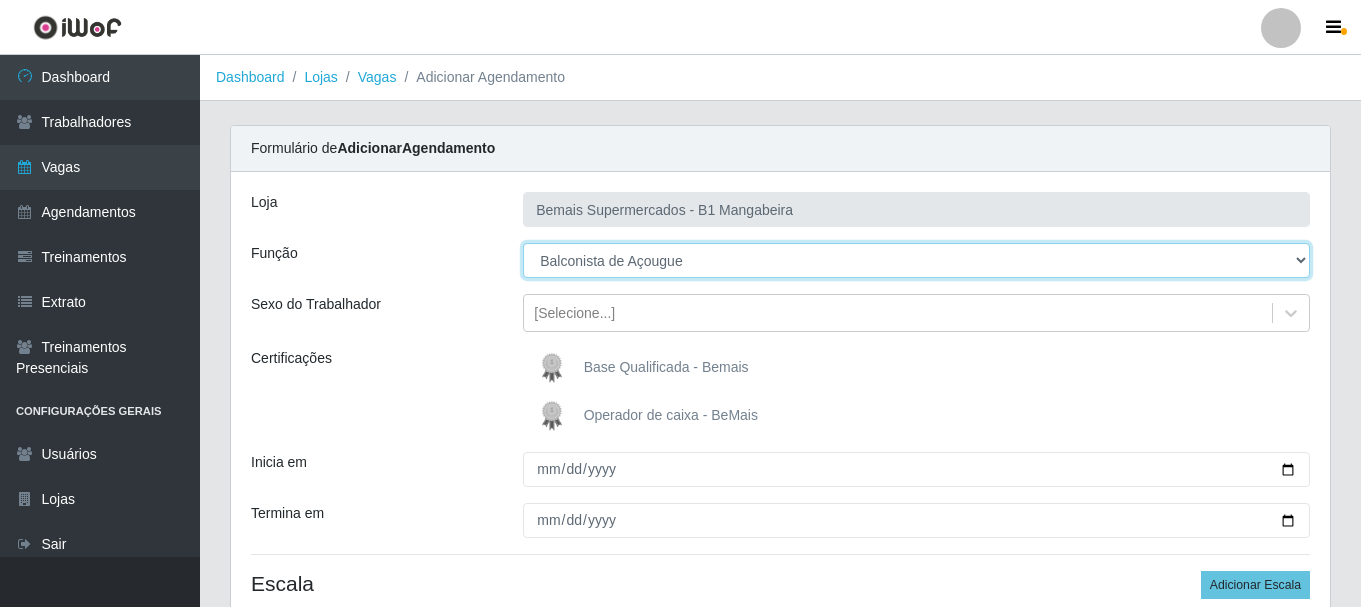click on "[Selecione...] ASG ASG + ASG ++ Balconista de Açougue  Balconista de Açougue + Balconista de Açougue ++ Embalador Embalador + Embalador ++ Operador de Caixa Operador de Caixa + Operador de Caixa ++ Repositor  Repositor + Repositor ++" at bounding box center [916, 260] 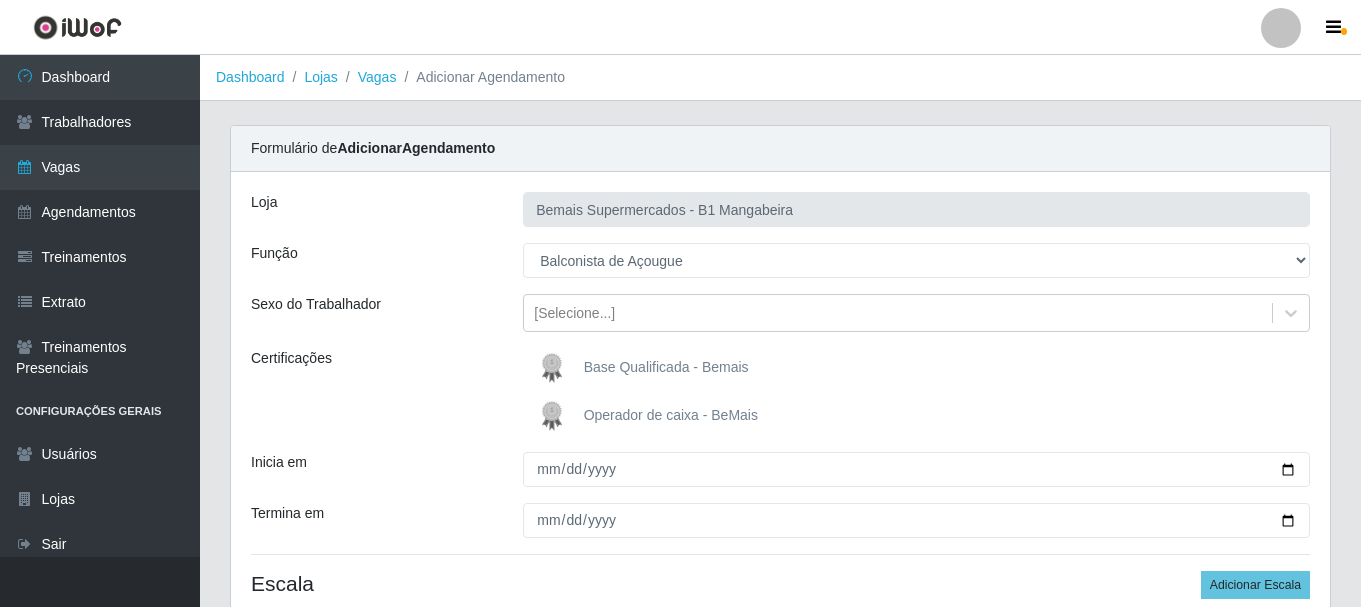 click on "Loja Bemais Supermercados - B1 Mangabeira Função [Selecione...] ASG ASG + ASG ++ Balconista de Açougue  Balconista de Açougue + Balconista de Açougue ++ Embalador Embalador + Embalador ++ Operador de Caixa Operador de Caixa + Operador de Caixa ++ Repositor  Repositor + Repositor ++ Sexo do Trabalhador [Selecione...] Certificações   Base Qualificada -  Bemais   Operador de caixa - BeMais Inicia em Termina em Escala Adicionar Escala" at bounding box center (780, 410) 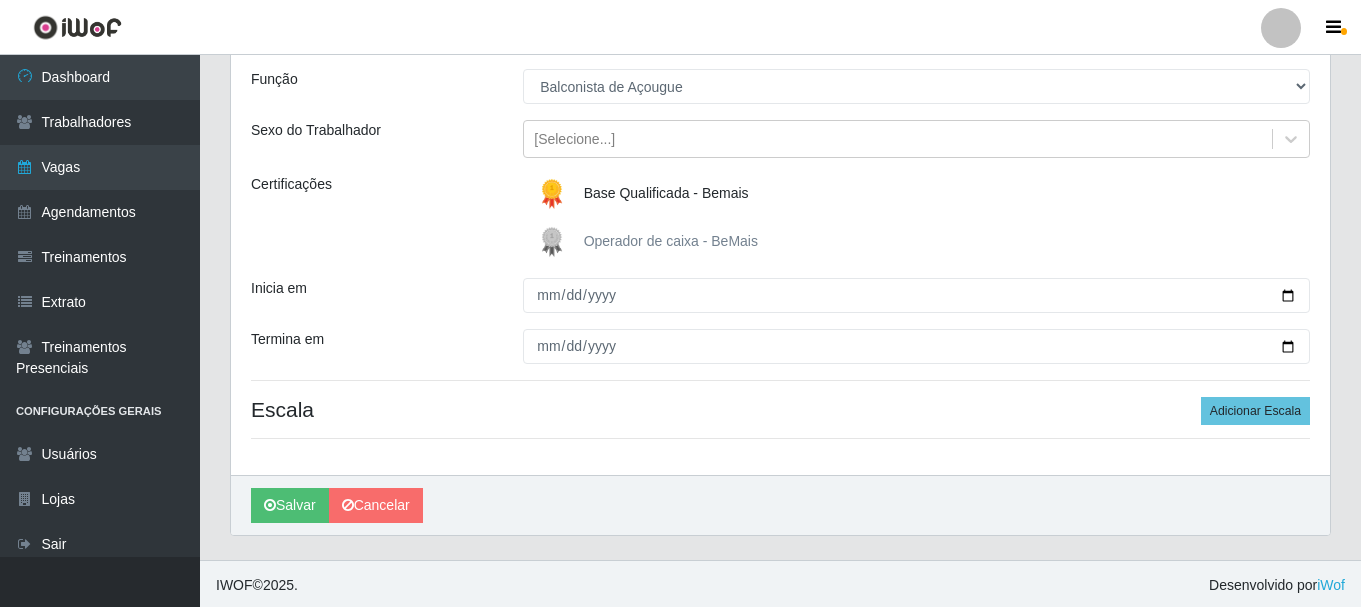scroll, scrollTop: 177, scrollLeft: 0, axis: vertical 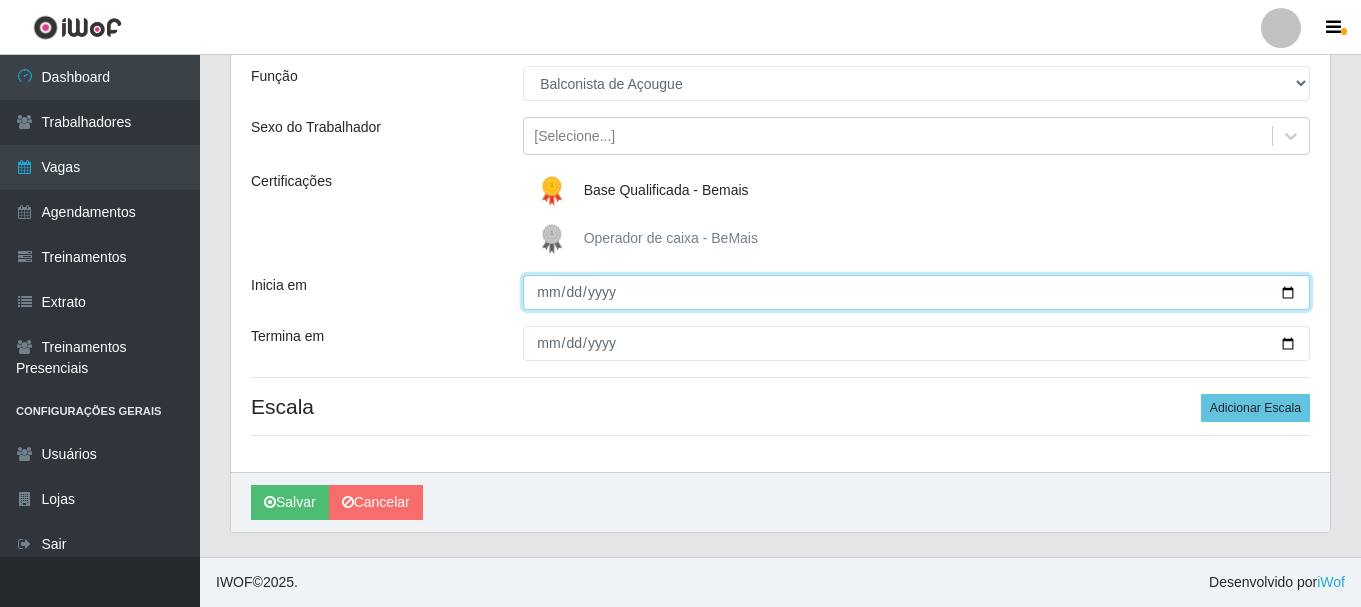 click on "Inicia em" at bounding box center (916, 292) 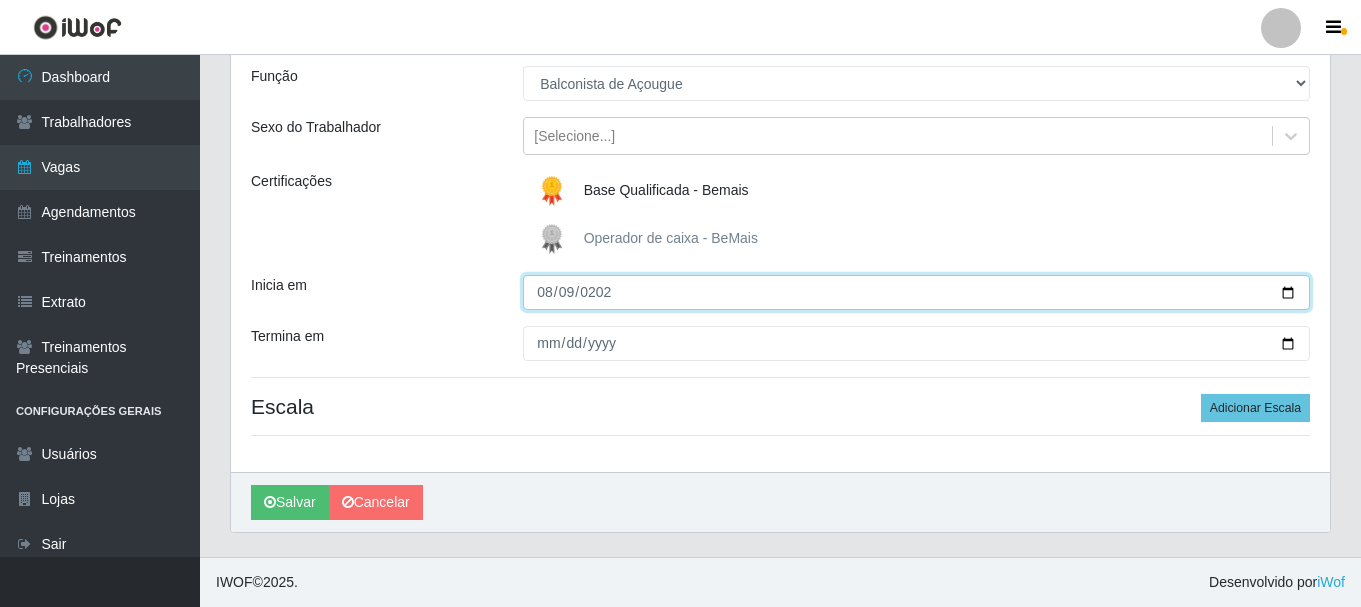 type on "2025-08-09" 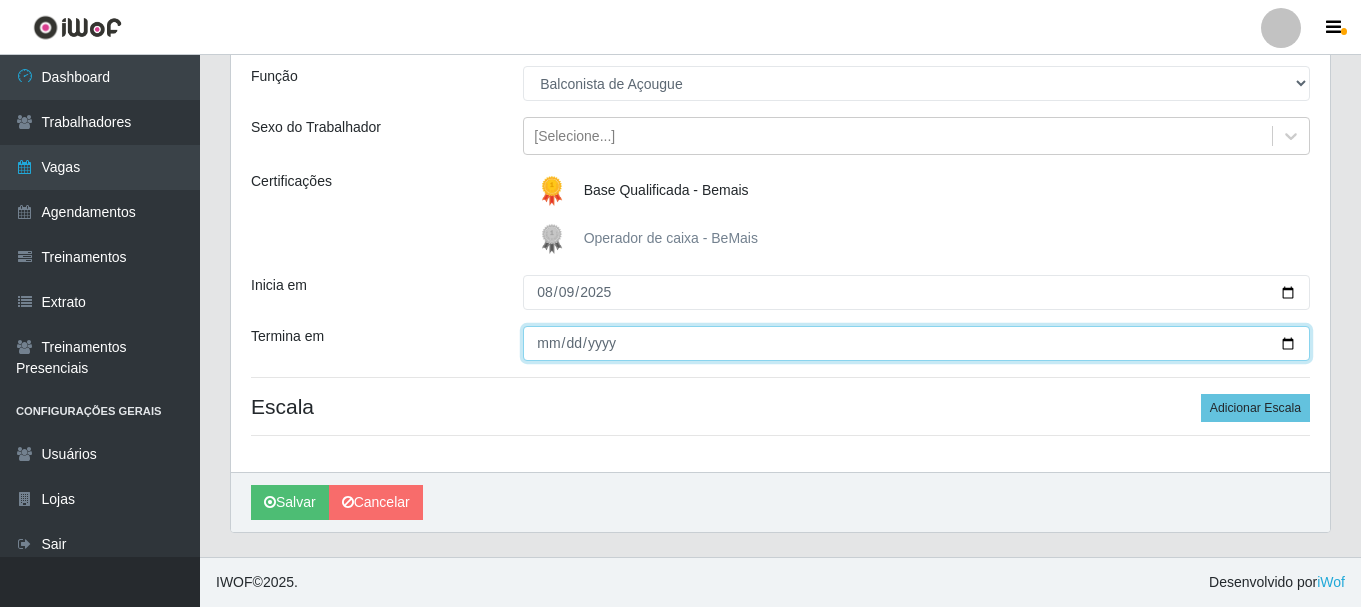 click on "Termina em" at bounding box center (916, 343) 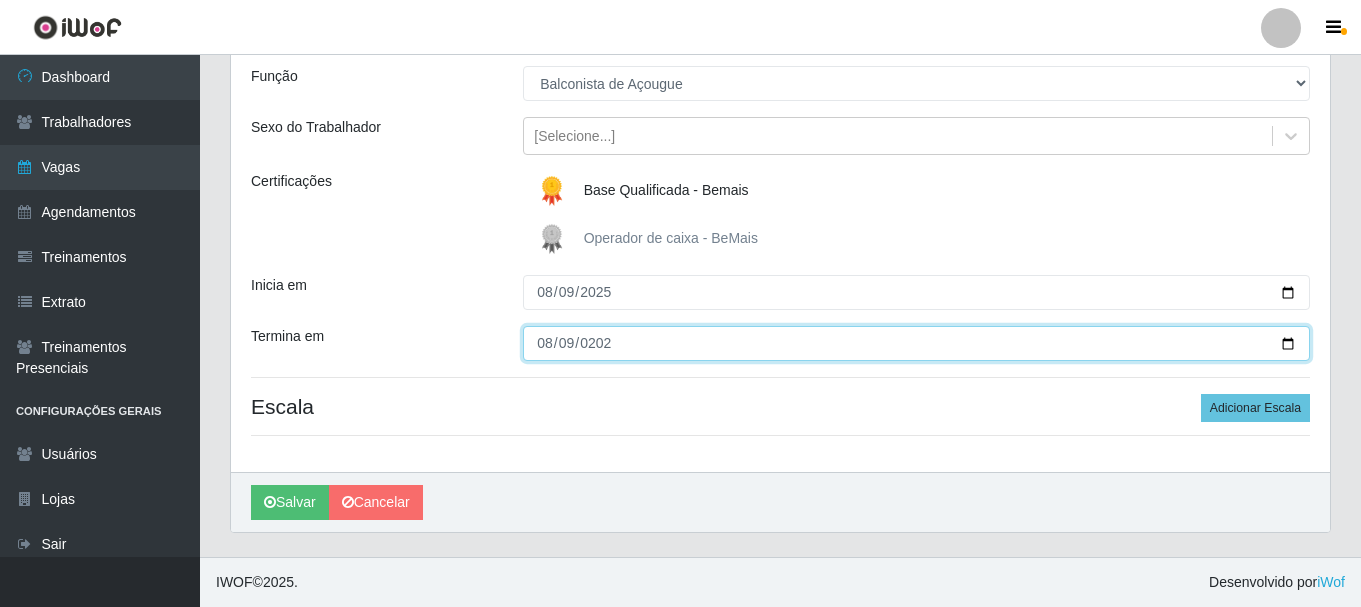 type on "2025-08-09" 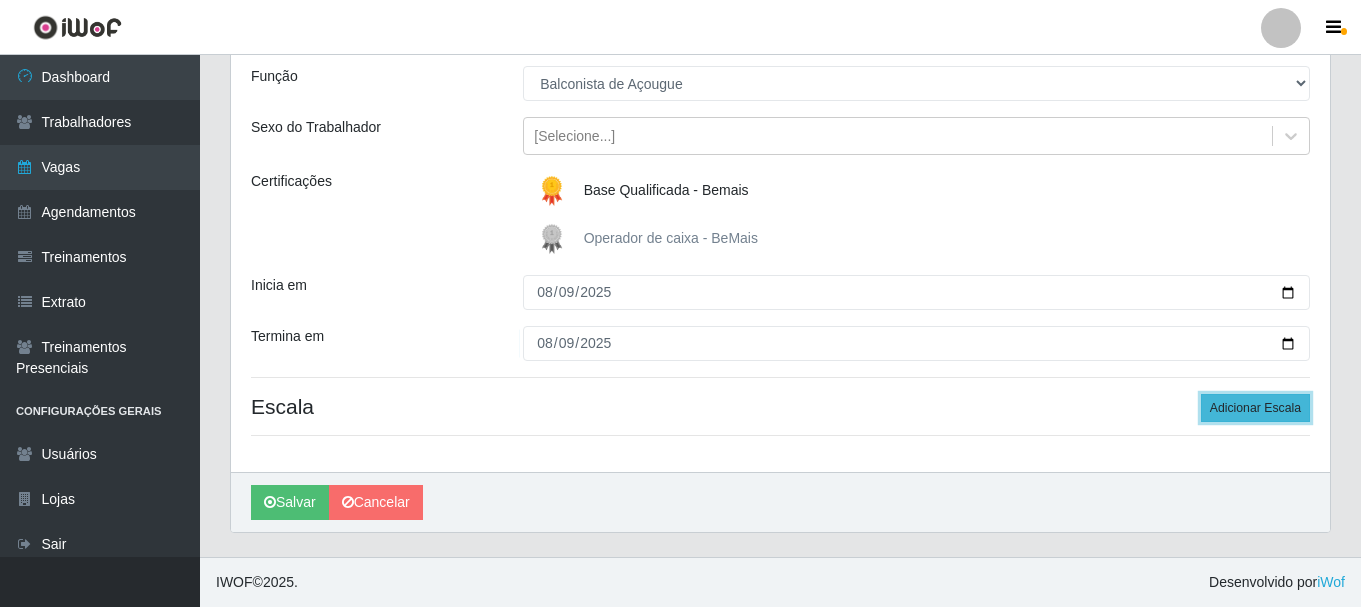 click on "Adicionar Escala" at bounding box center (1255, 408) 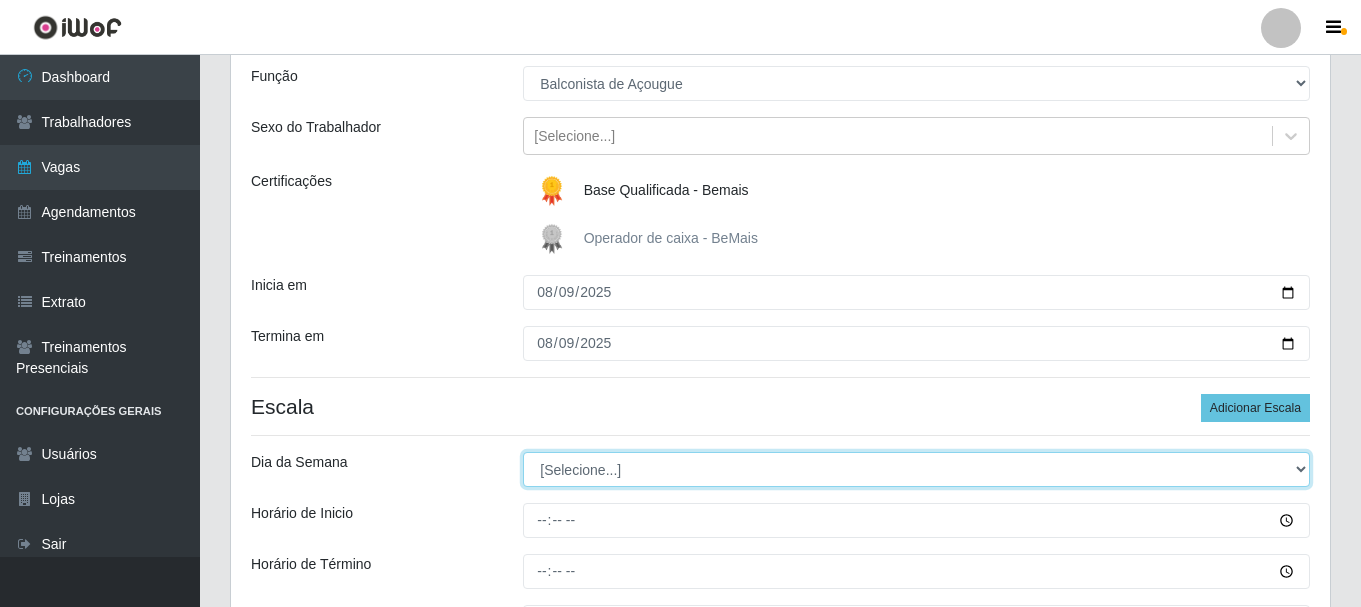click on "[Selecione...] Segunda Terça Quarta Quinta Sexta Sábado Domingo" at bounding box center (916, 469) 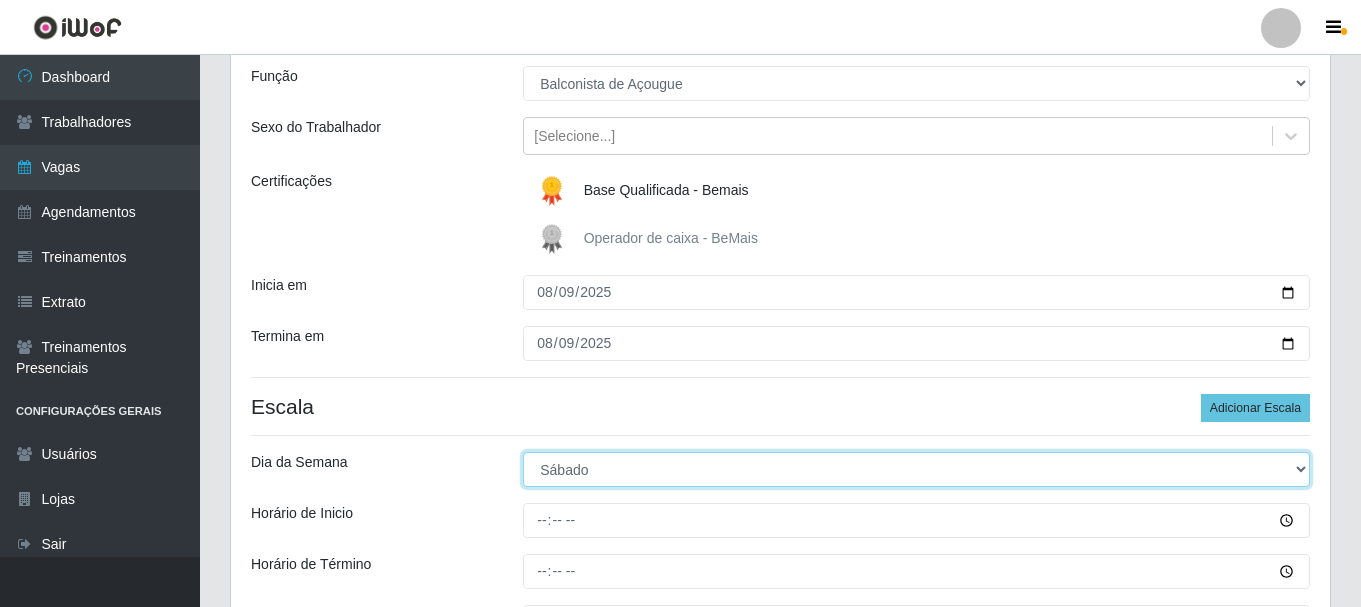 click on "[Selecione...] Segunda Terça Quarta Quinta Sexta Sábado Domingo" at bounding box center [916, 469] 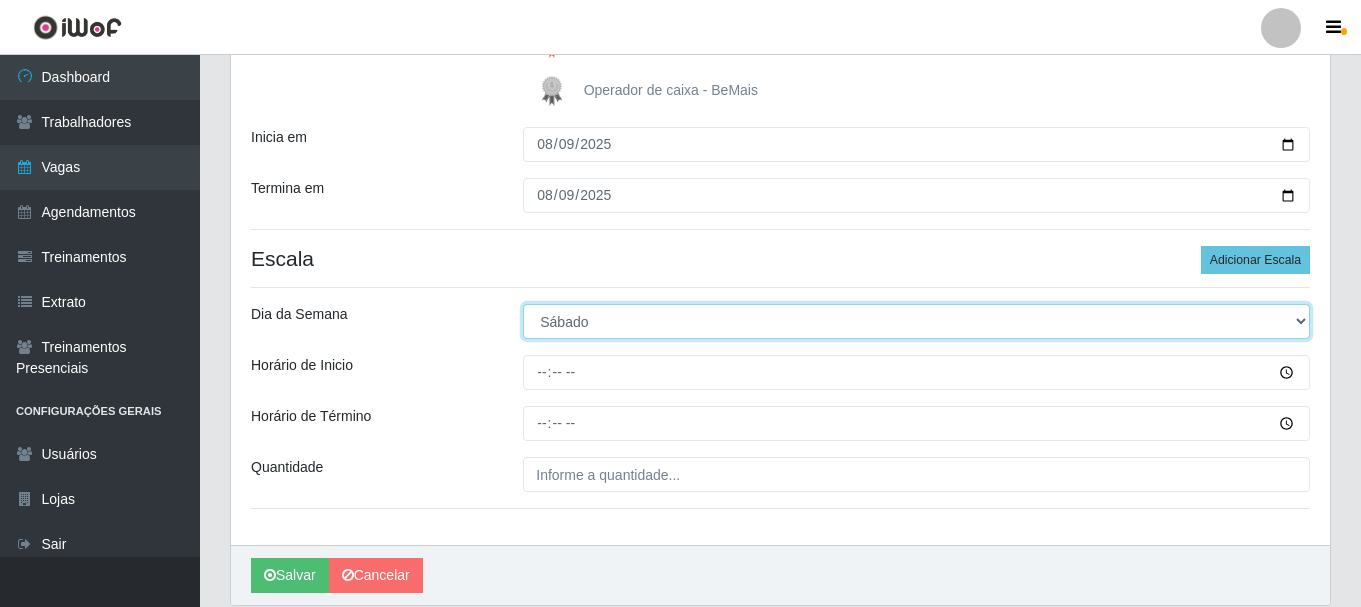 scroll, scrollTop: 377, scrollLeft: 0, axis: vertical 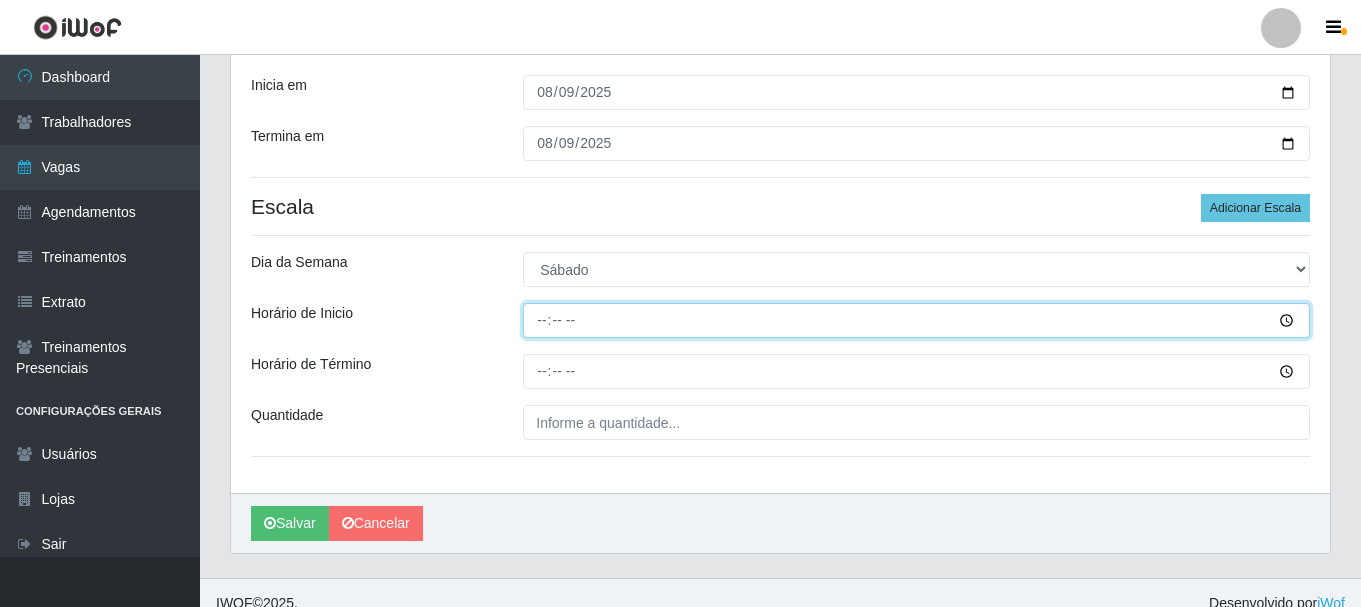 click on "Horário de Inicio" at bounding box center [916, 320] 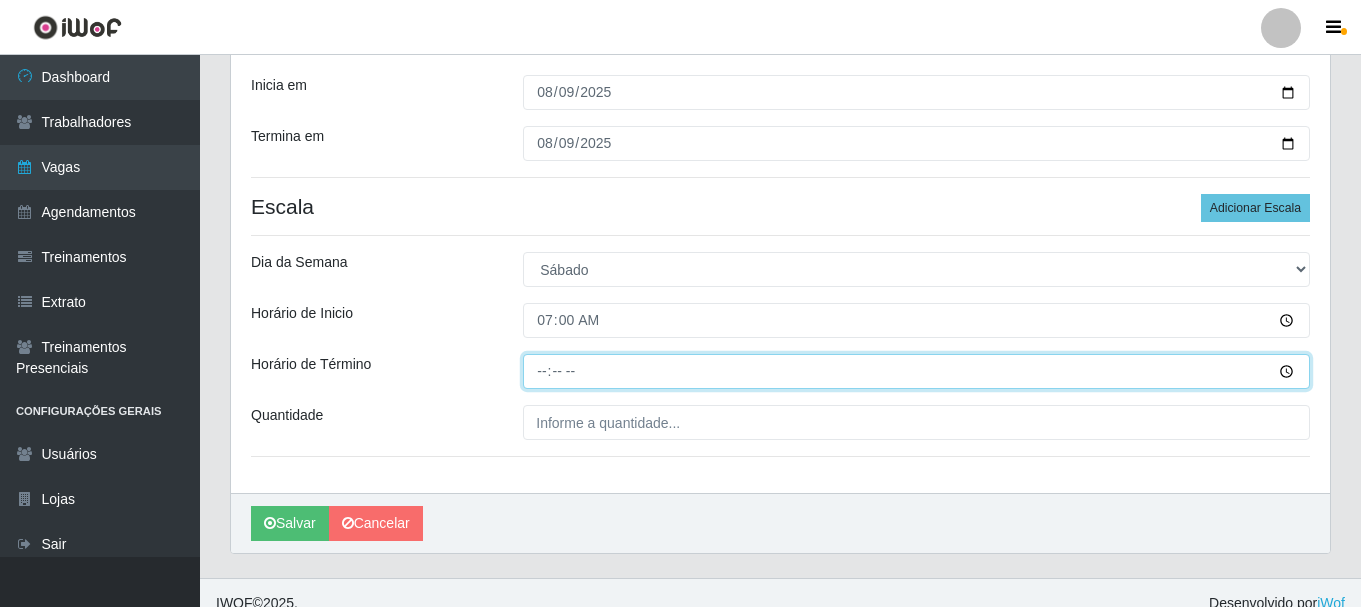 click on "Horário de Término" at bounding box center [916, 371] 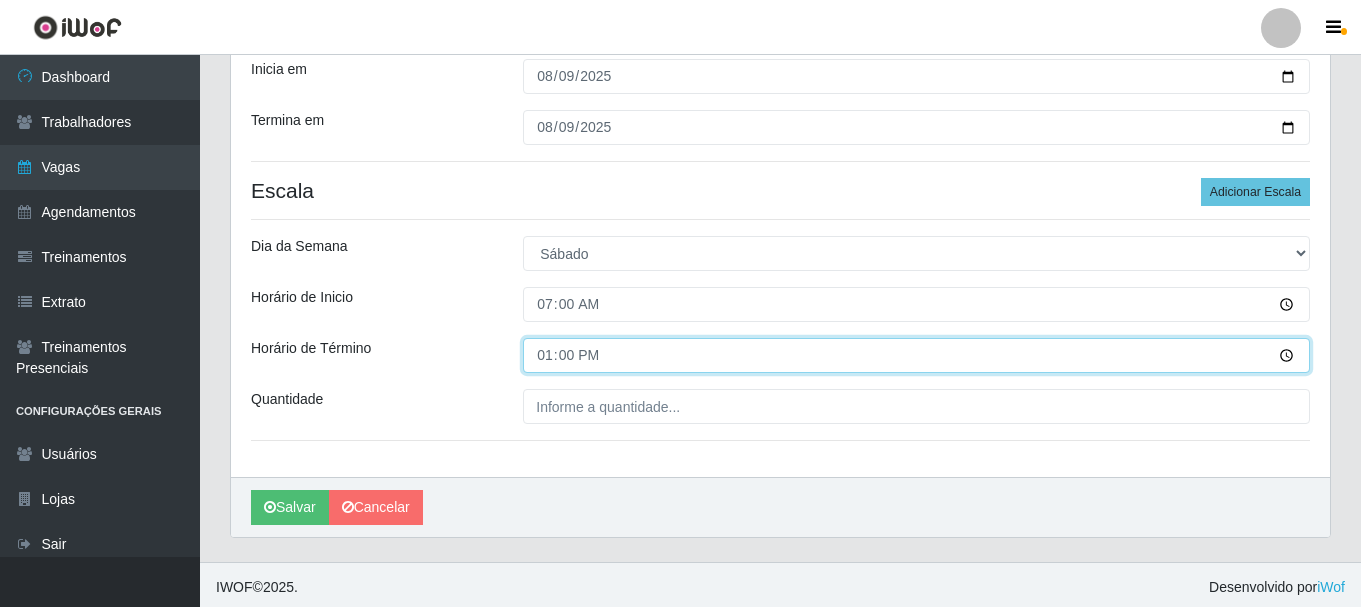 scroll, scrollTop: 398, scrollLeft: 0, axis: vertical 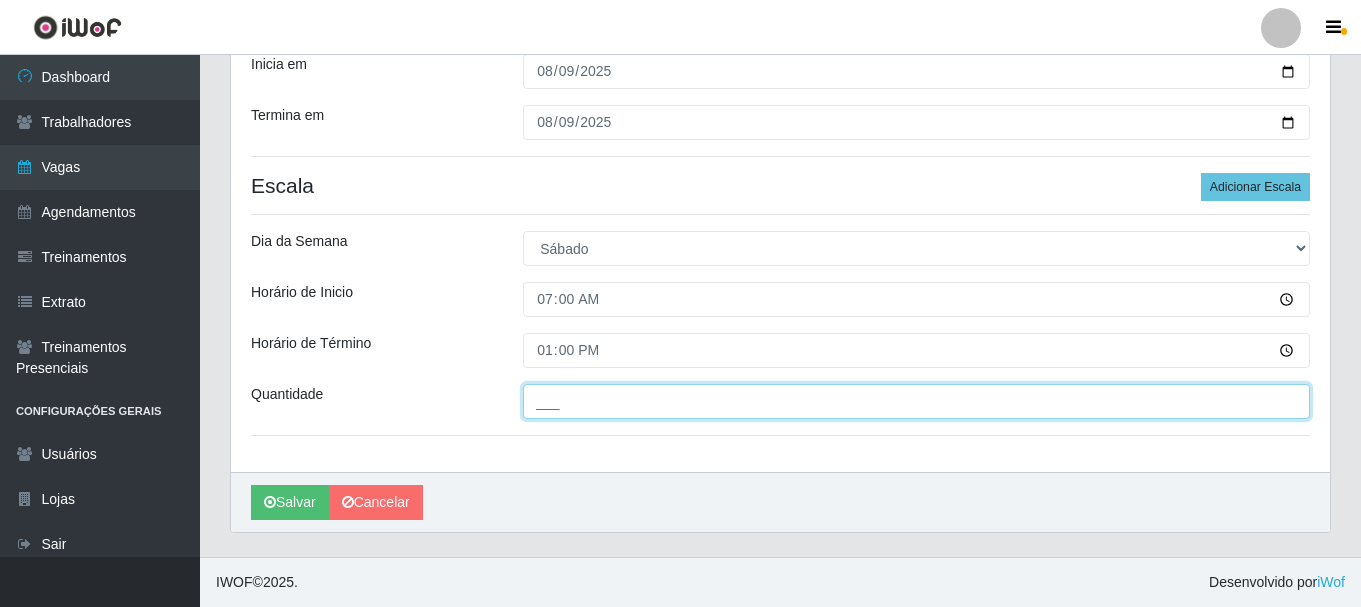 click on "___" at bounding box center [916, 401] 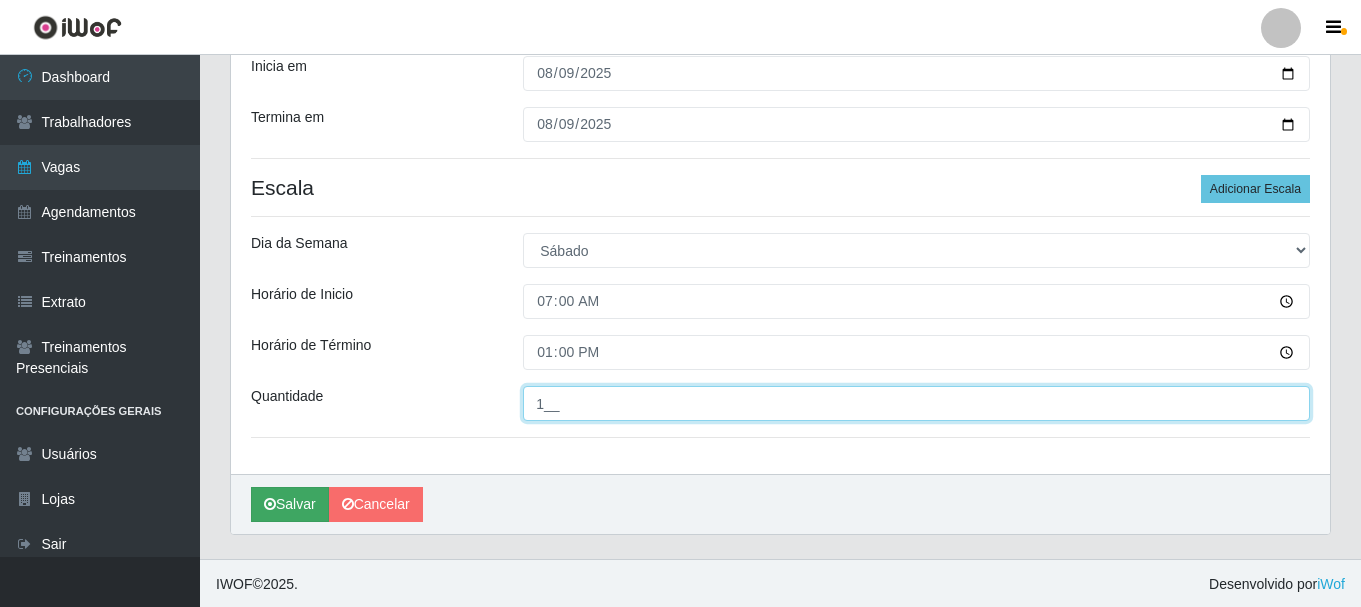 scroll, scrollTop: 398, scrollLeft: 0, axis: vertical 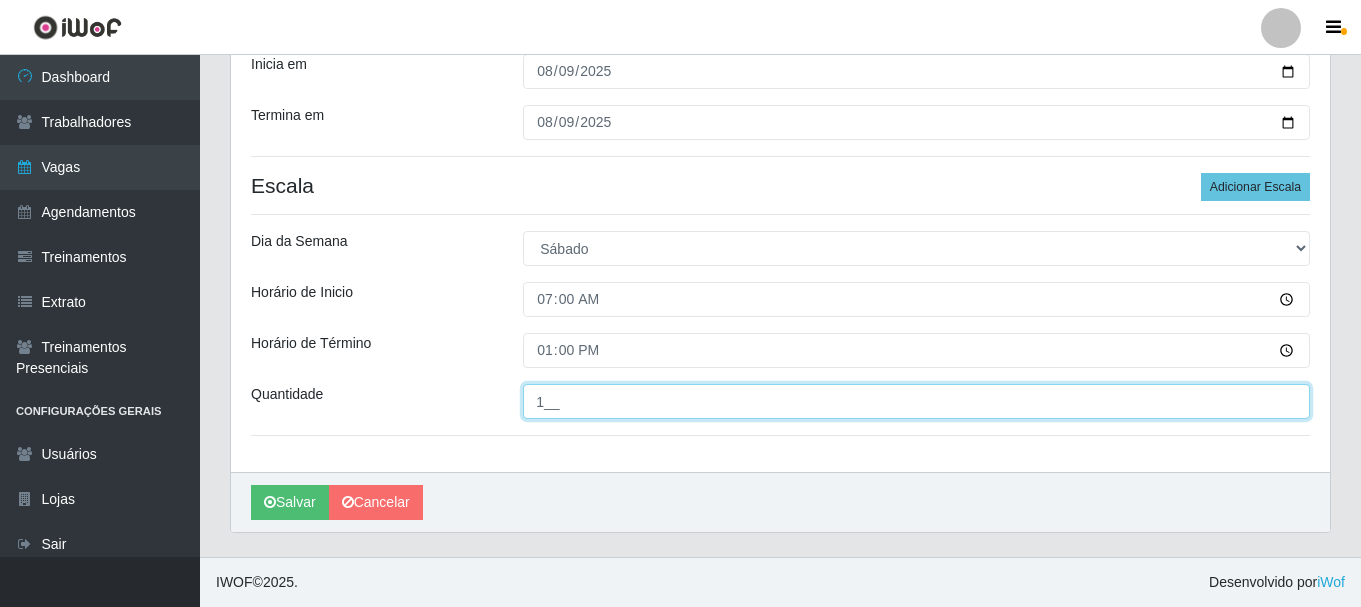 type on "1__" 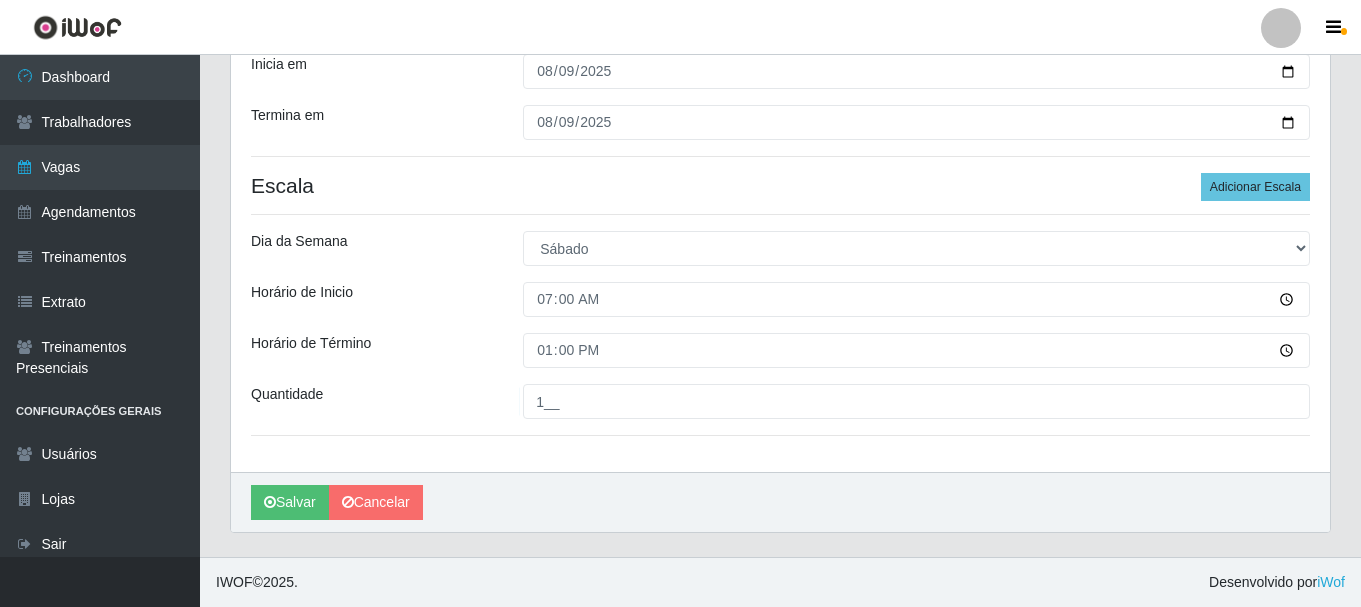 click on "Salvar  Cancelar" at bounding box center (780, 502) 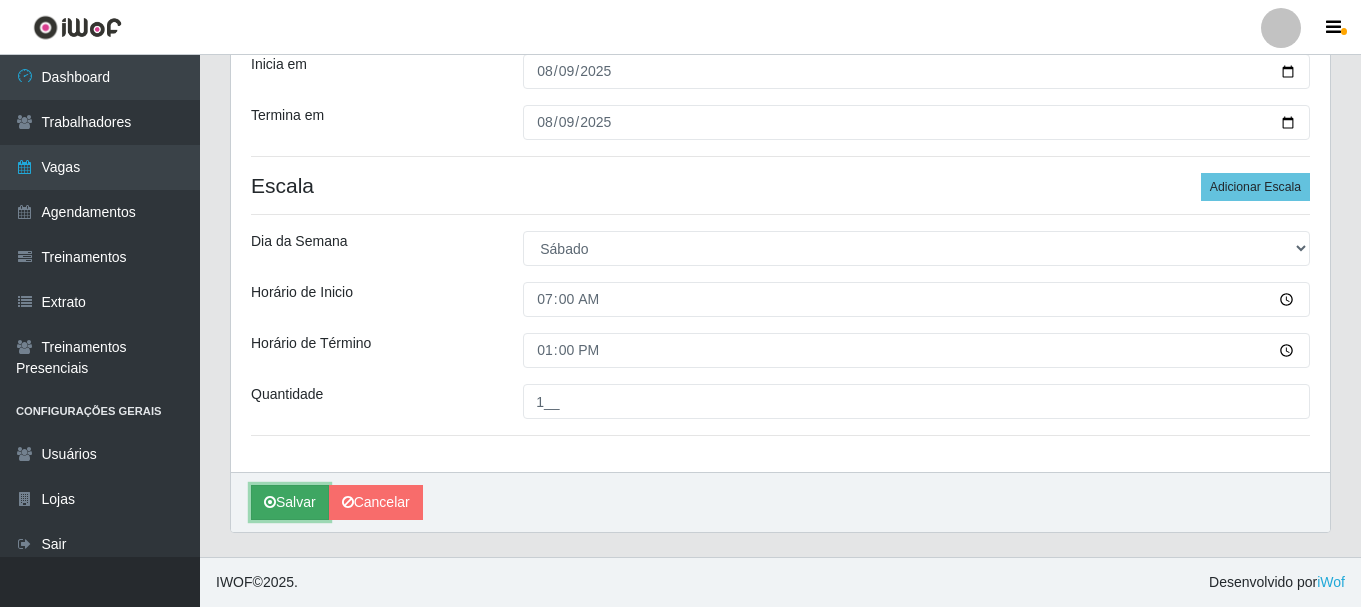 click on "Salvar" at bounding box center (290, 502) 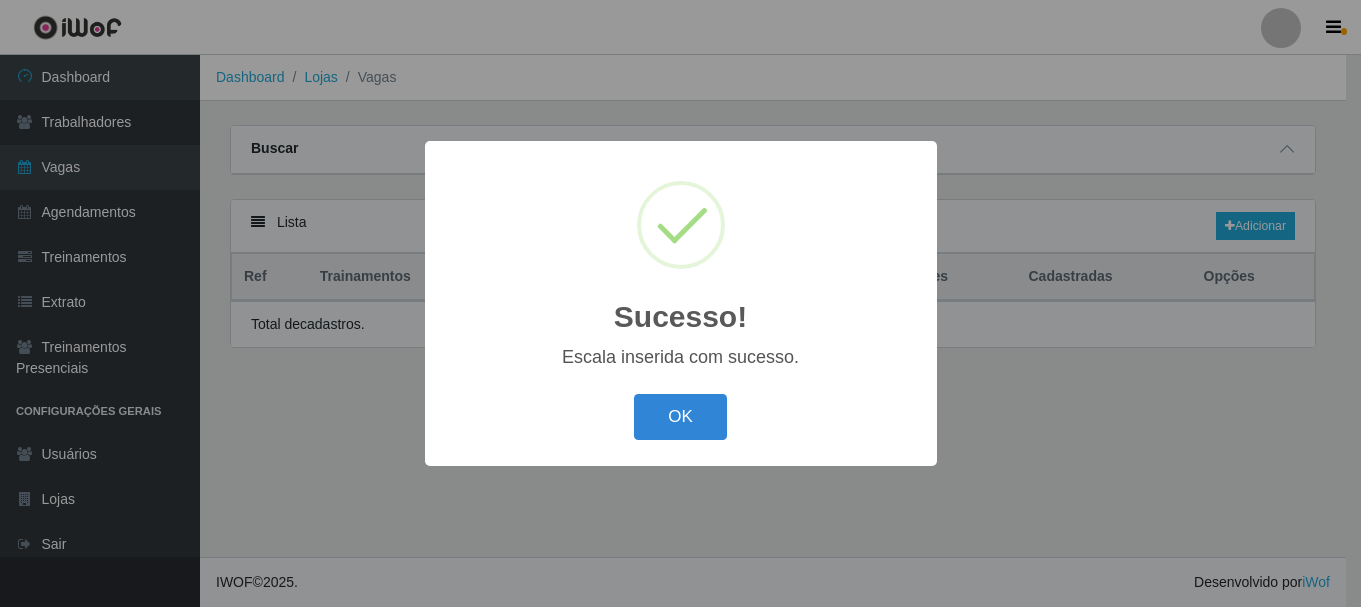 scroll, scrollTop: 0, scrollLeft: 0, axis: both 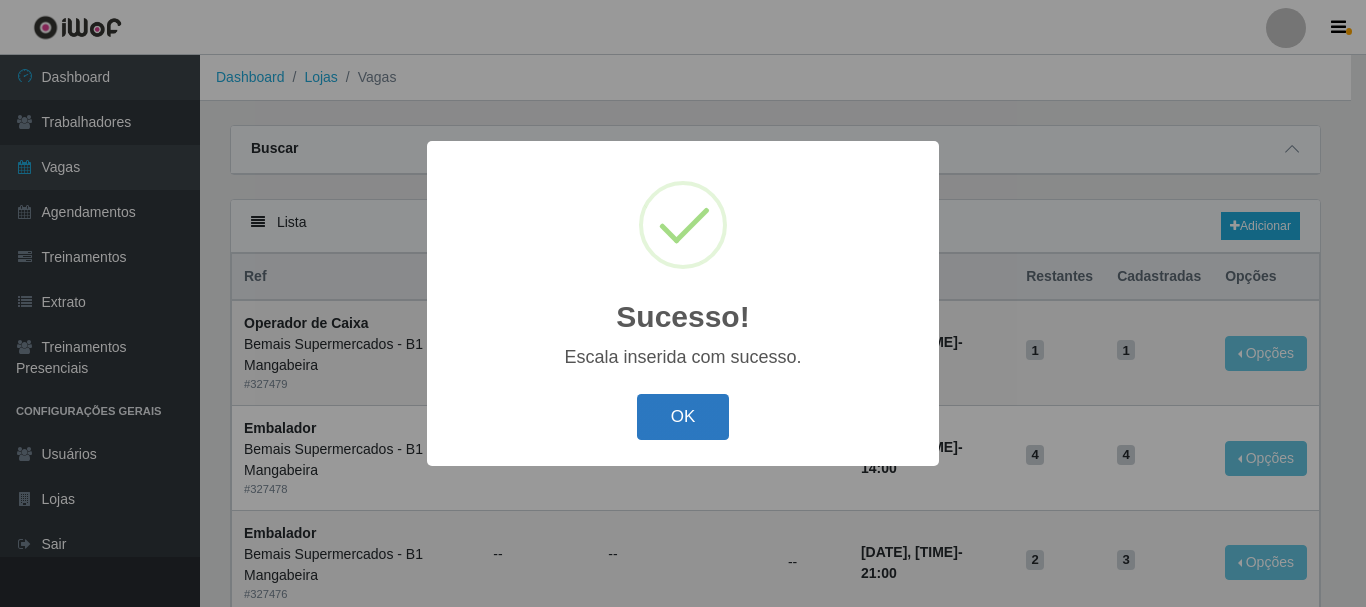 drag, startPoint x: 691, startPoint y: 413, endPoint x: 1010, endPoint y: 311, distance: 334.91043 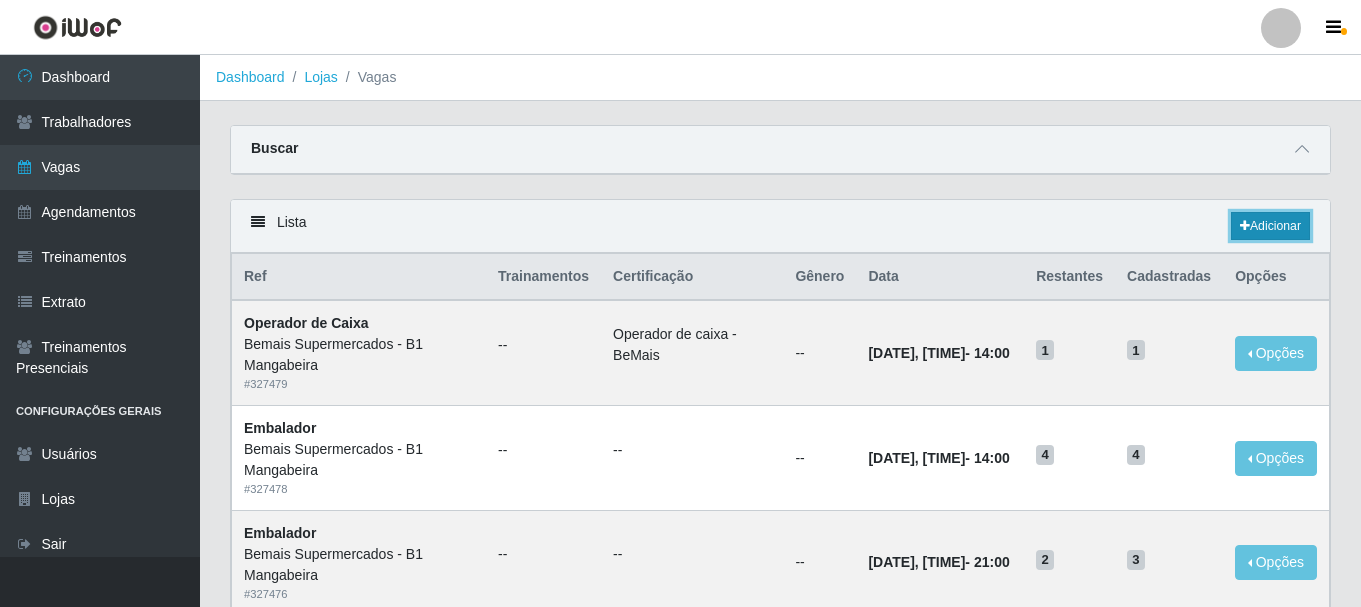 click on "Adicionar" at bounding box center (1270, 226) 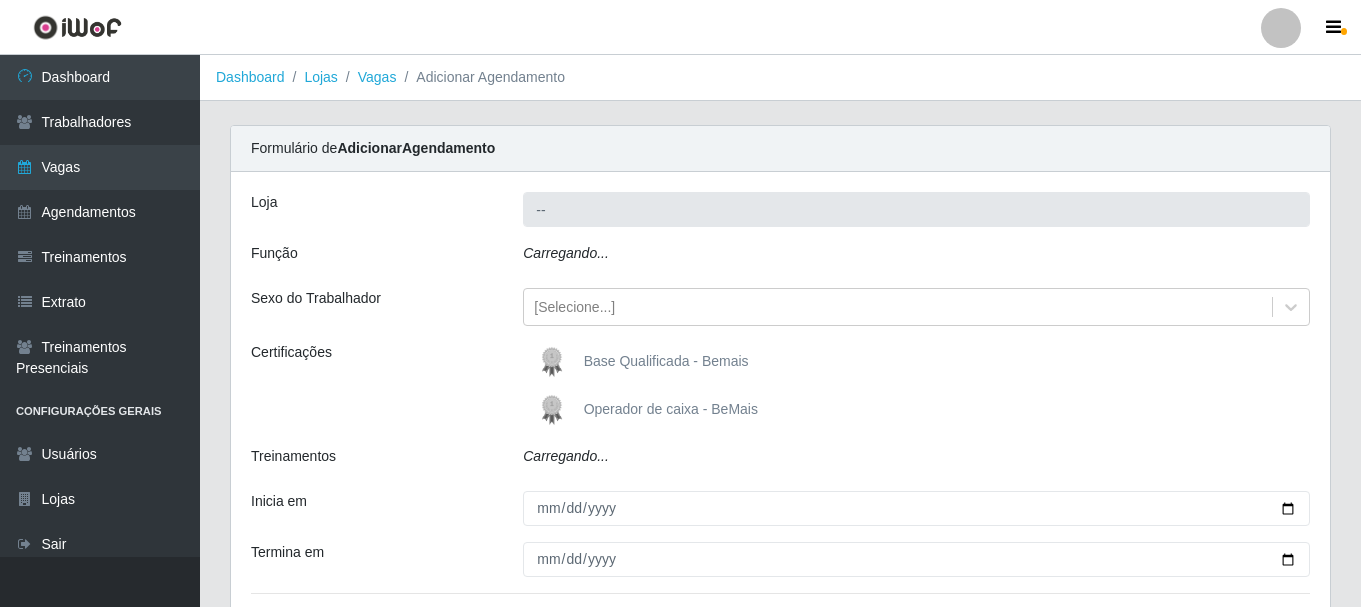 type on "Bemais Supermercados - B1 Mangabeira" 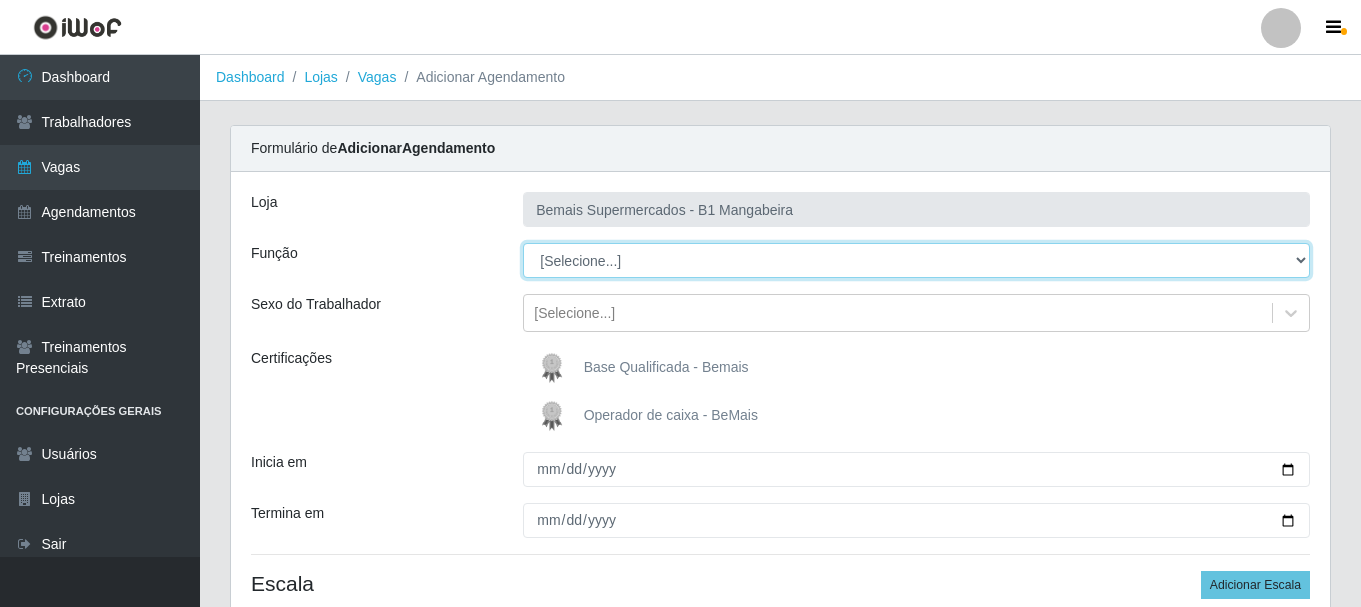 click on "[Selecione...] ASG ASG + ASG ++ Balconista de Açougue  Balconista de Açougue + Balconista de Açougue ++ Embalador Embalador + Embalador ++ Operador de Caixa Operador de Caixa + Operador de Caixa ++ Repositor  Repositor + Repositor ++" at bounding box center (916, 260) 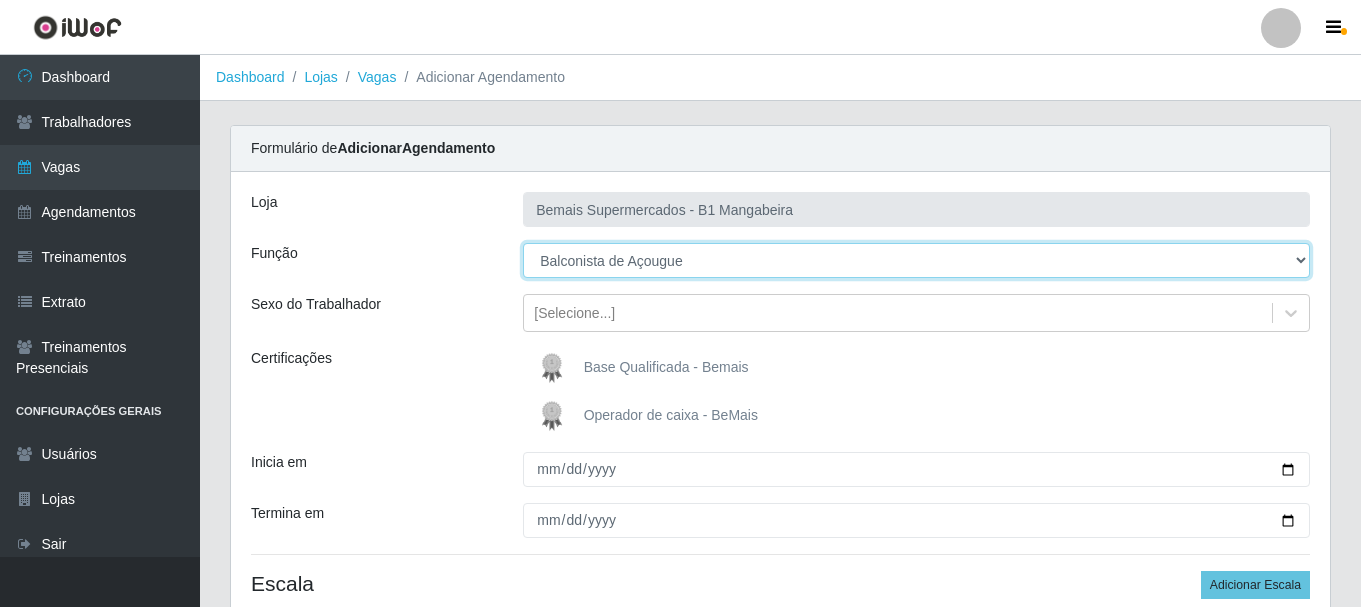 click on "[Selecione...] ASG ASG + ASG ++ Balconista de Açougue  Balconista de Açougue + Balconista de Açougue ++ Embalador Embalador + Embalador ++ Operador de Caixa Operador de Caixa + Operador de Caixa ++ Repositor  Repositor + Repositor ++" at bounding box center (916, 260) 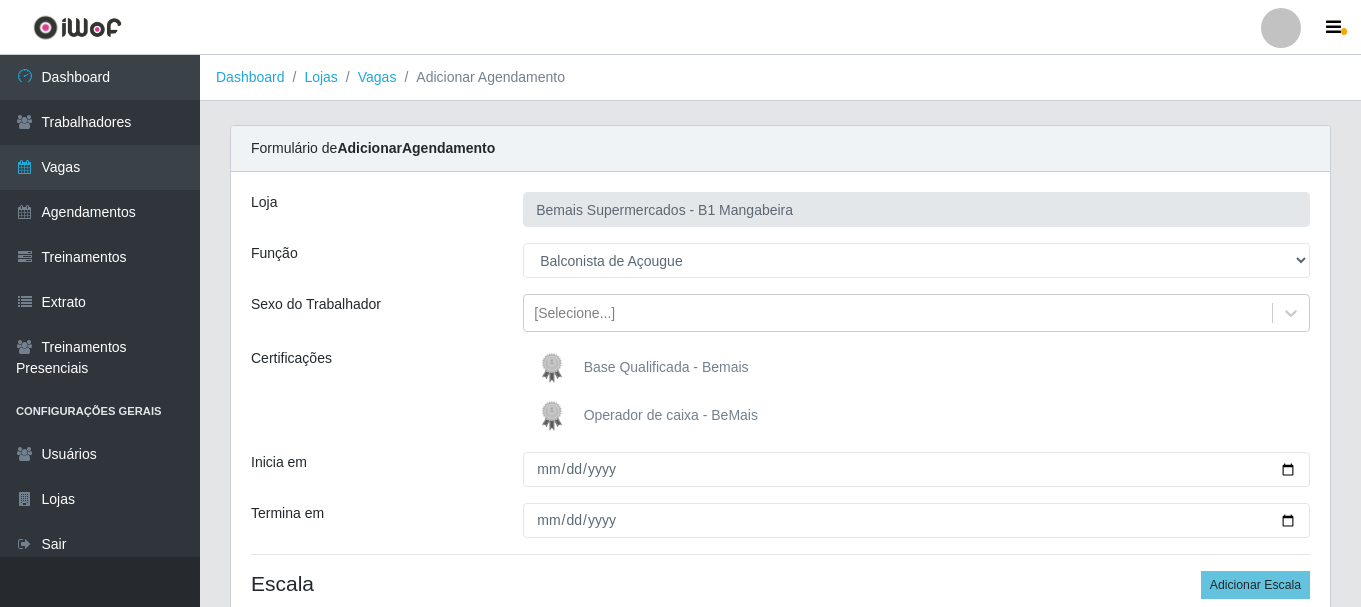 click on "Base Qualificada -  Bemais" at bounding box center [666, 367] 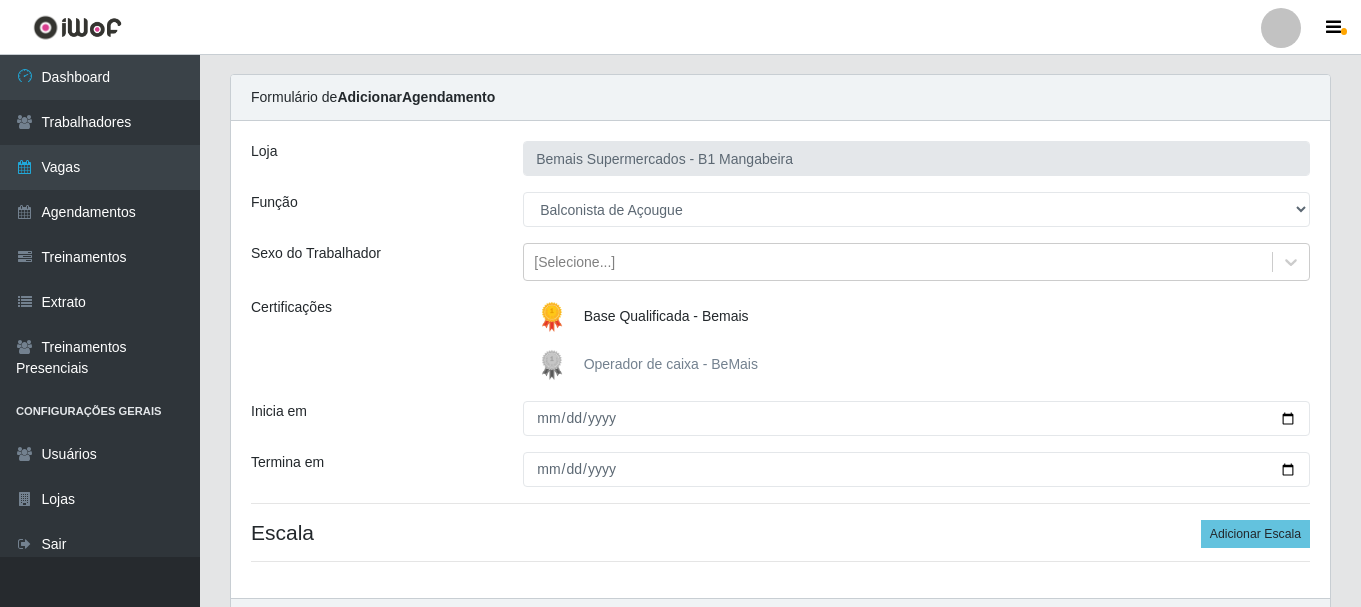 scroll, scrollTop: 100, scrollLeft: 0, axis: vertical 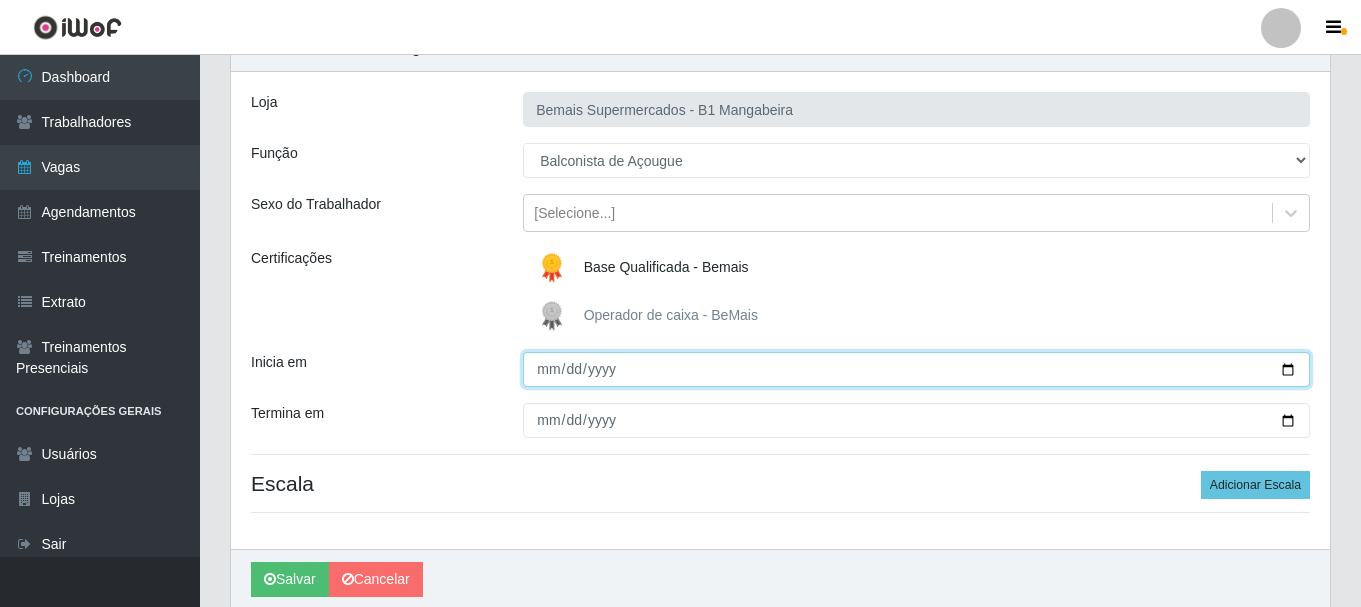 click on "Inicia em" at bounding box center (916, 369) 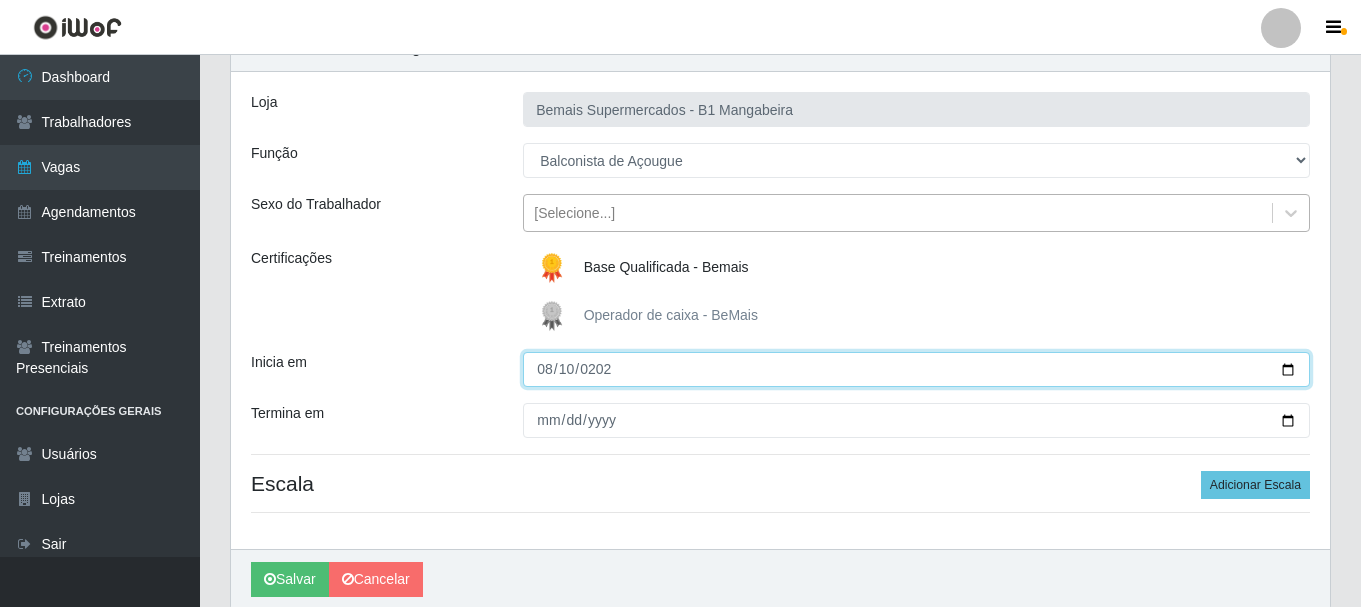 type on "2025-08-10" 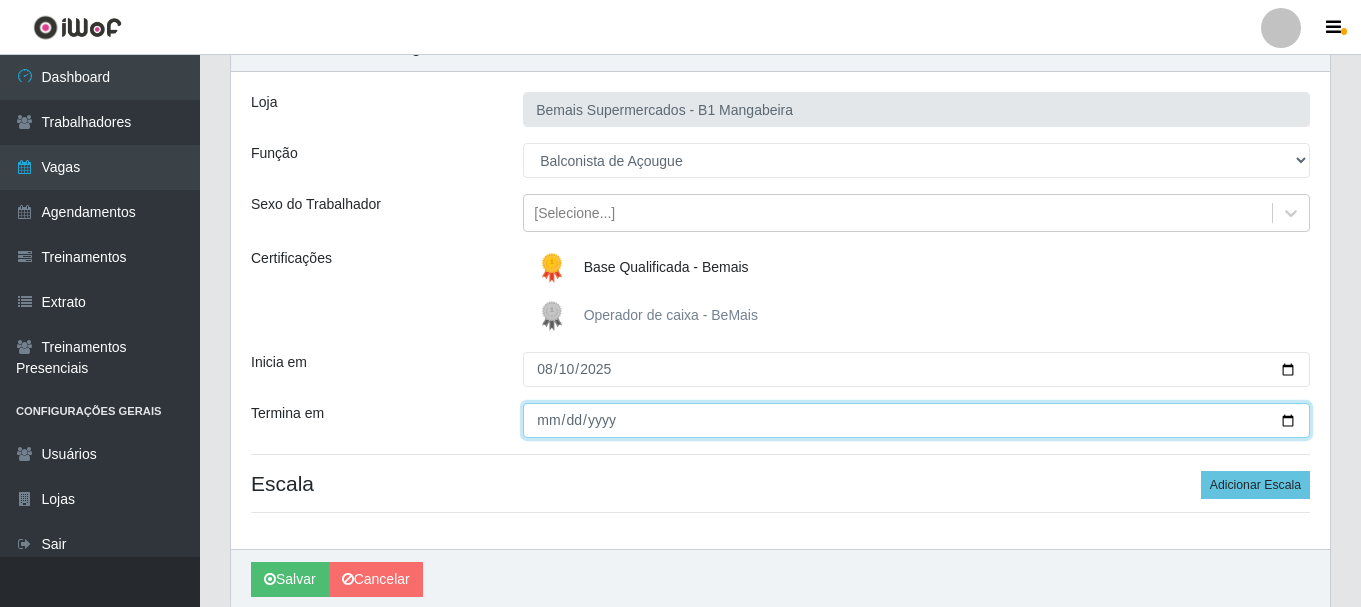 click on "Termina em" at bounding box center [916, 420] 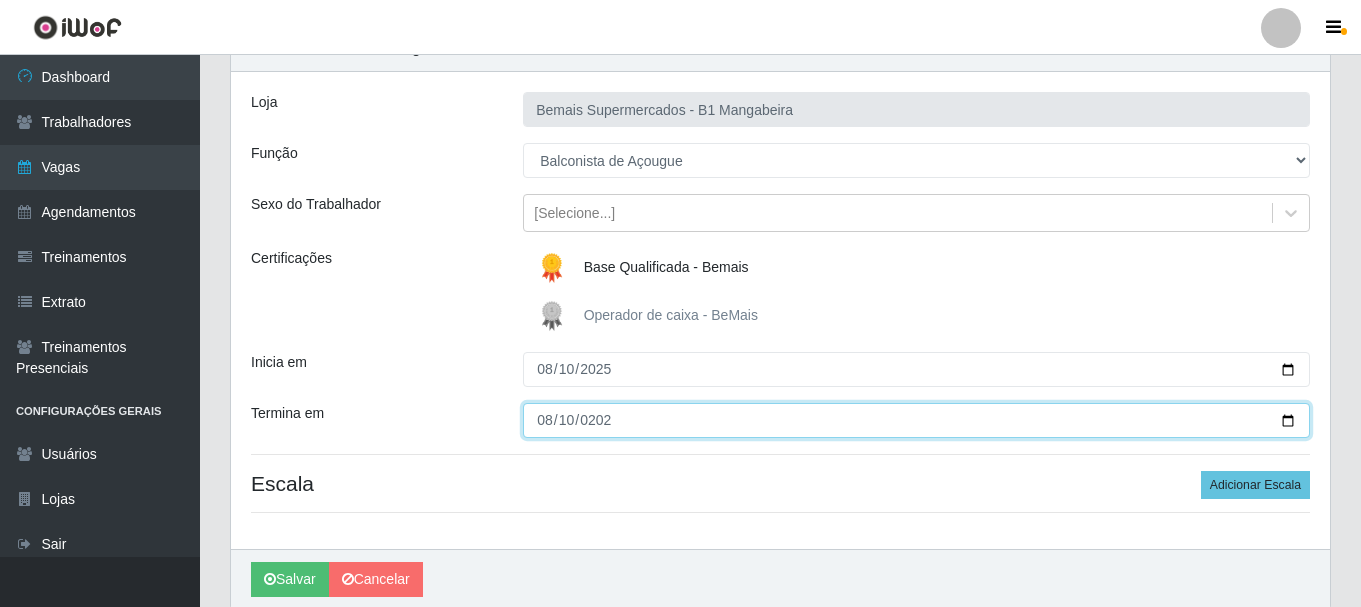 type on "2025-08-10" 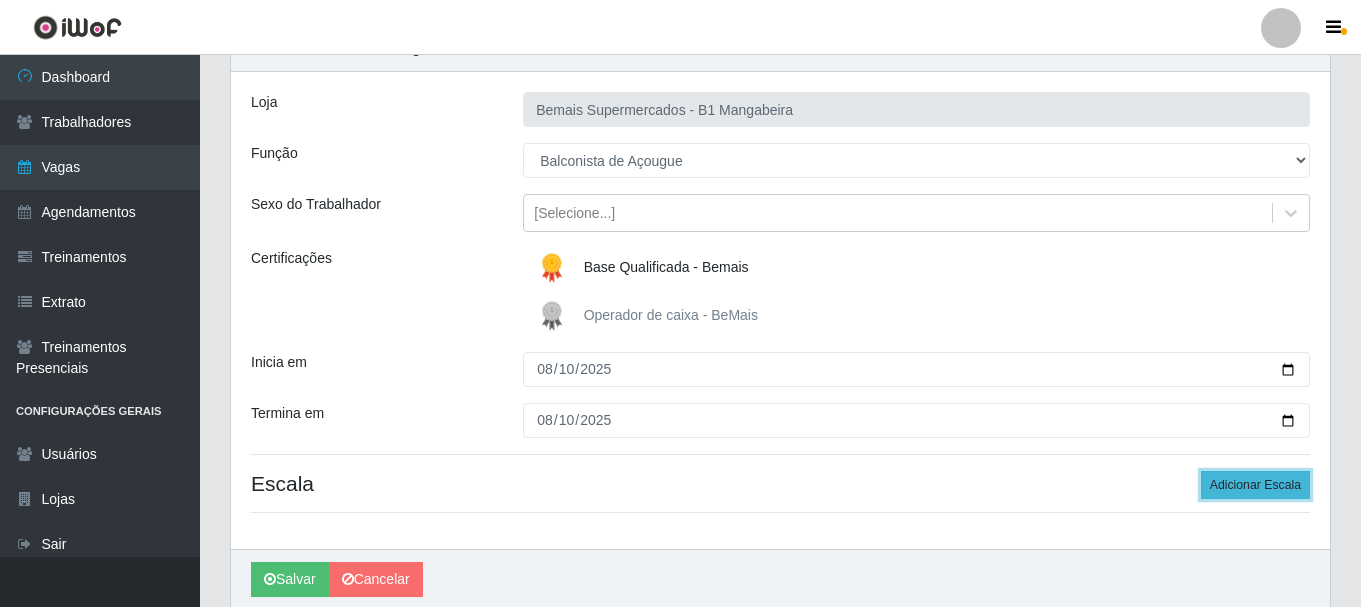 click on "Adicionar Escala" at bounding box center [1255, 485] 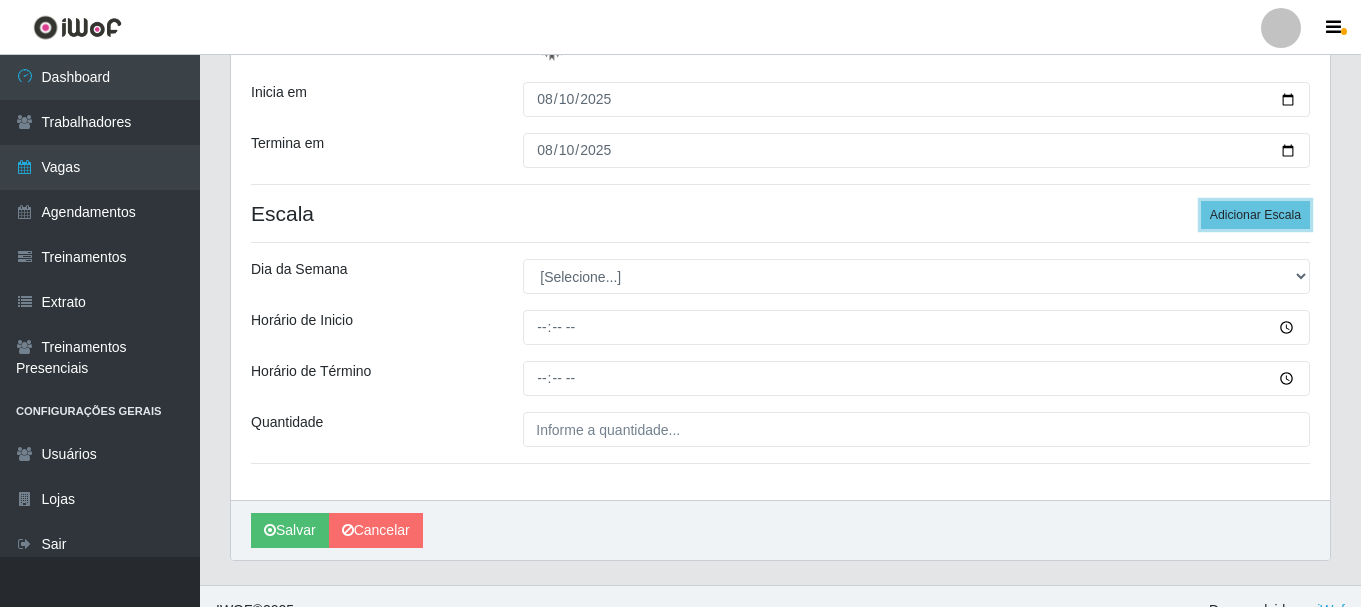 scroll, scrollTop: 398, scrollLeft: 0, axis: vertical 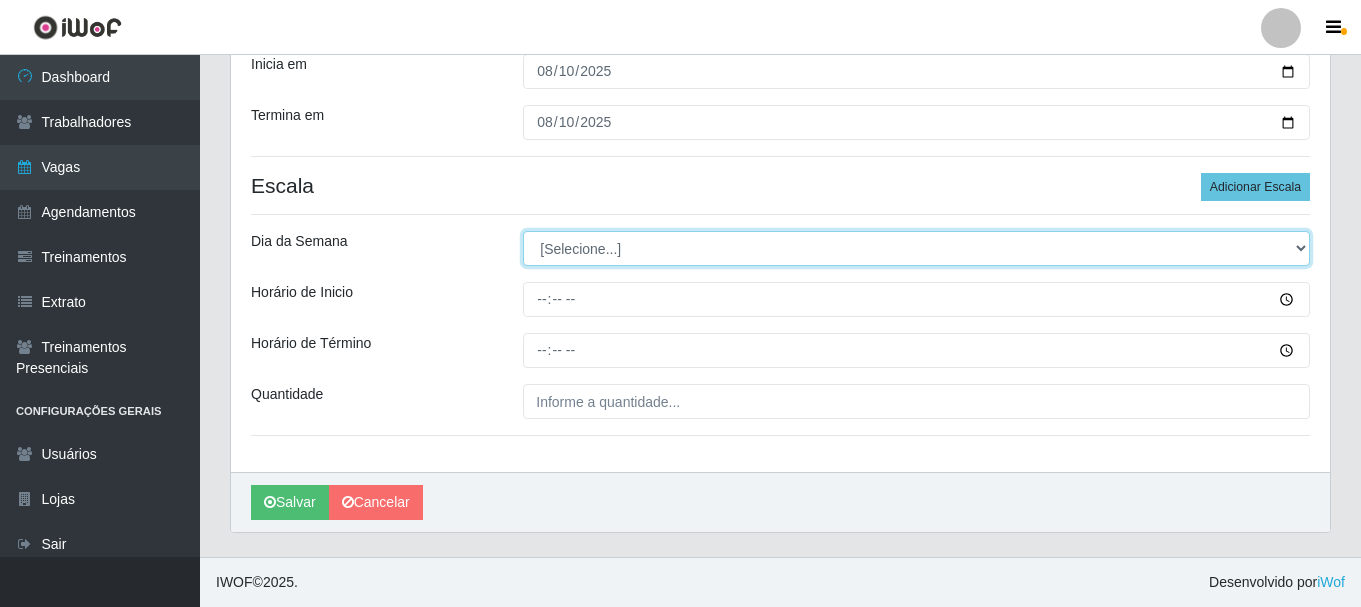 click on "[Selecione...] Segunda Terça Quarta Quinta Sexta Sábado Domingo" at bounding box center [916, 248] 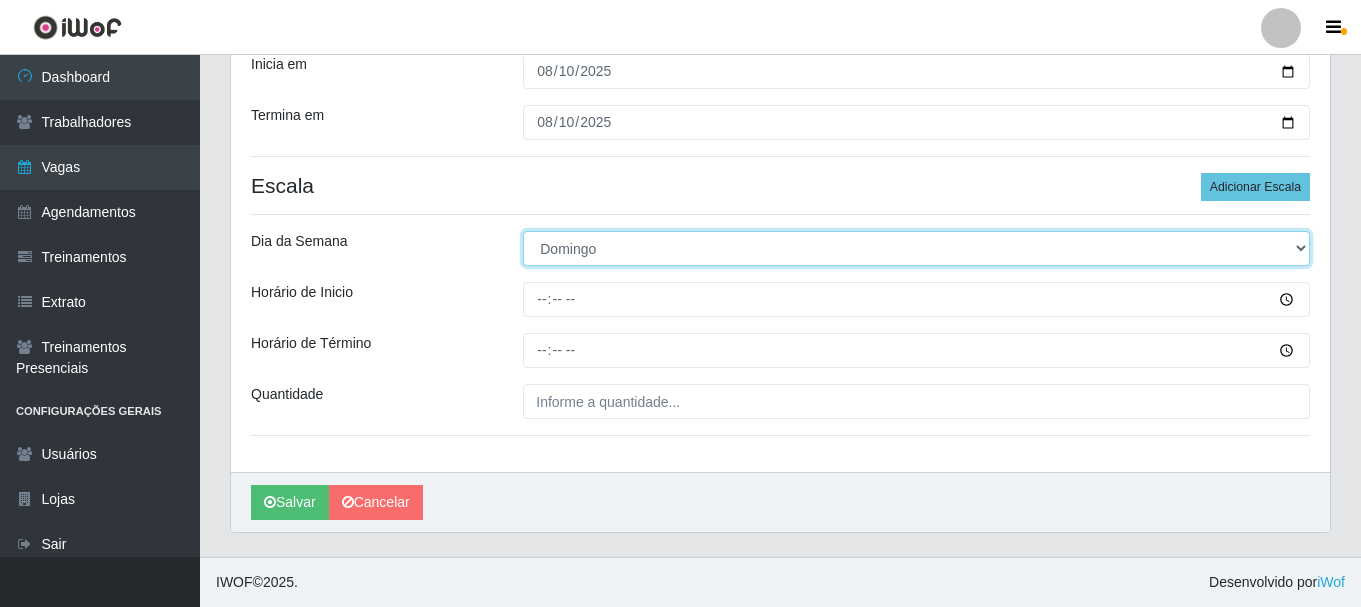 click on "[Selecione...] Segunda Terça Quarta Quinta Sexta Sábado Domingo" at bounding box center [916, 248] 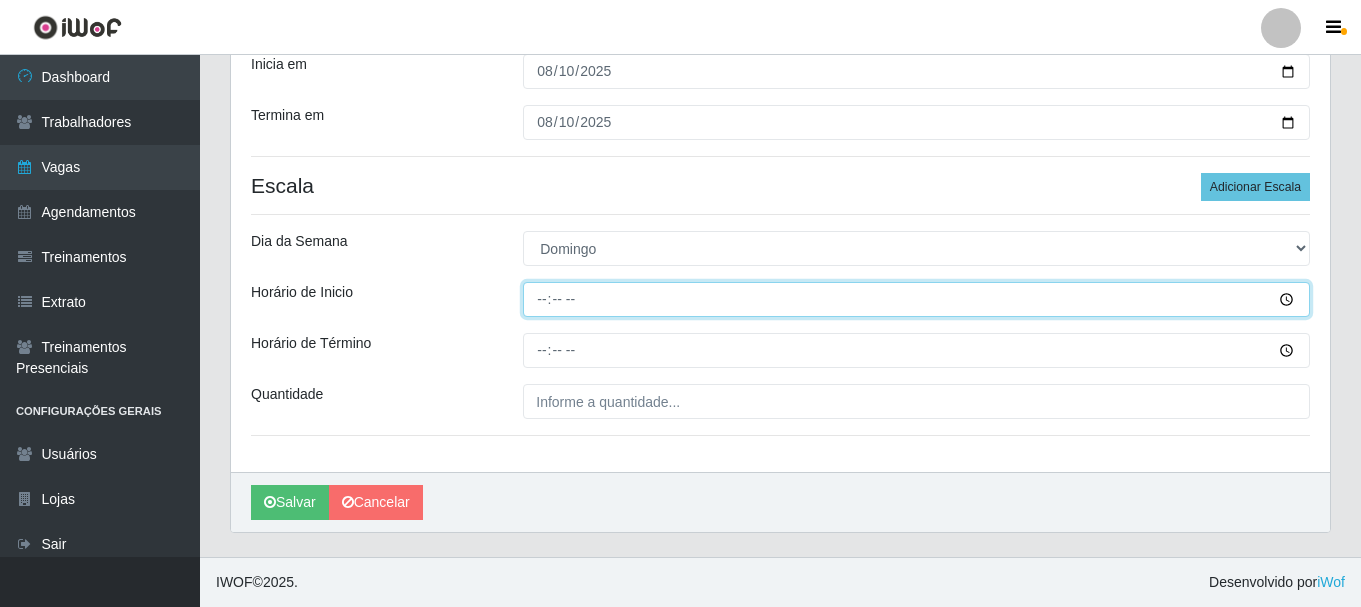 click on "Horário de Inicio" at bounding box center [916, 299] 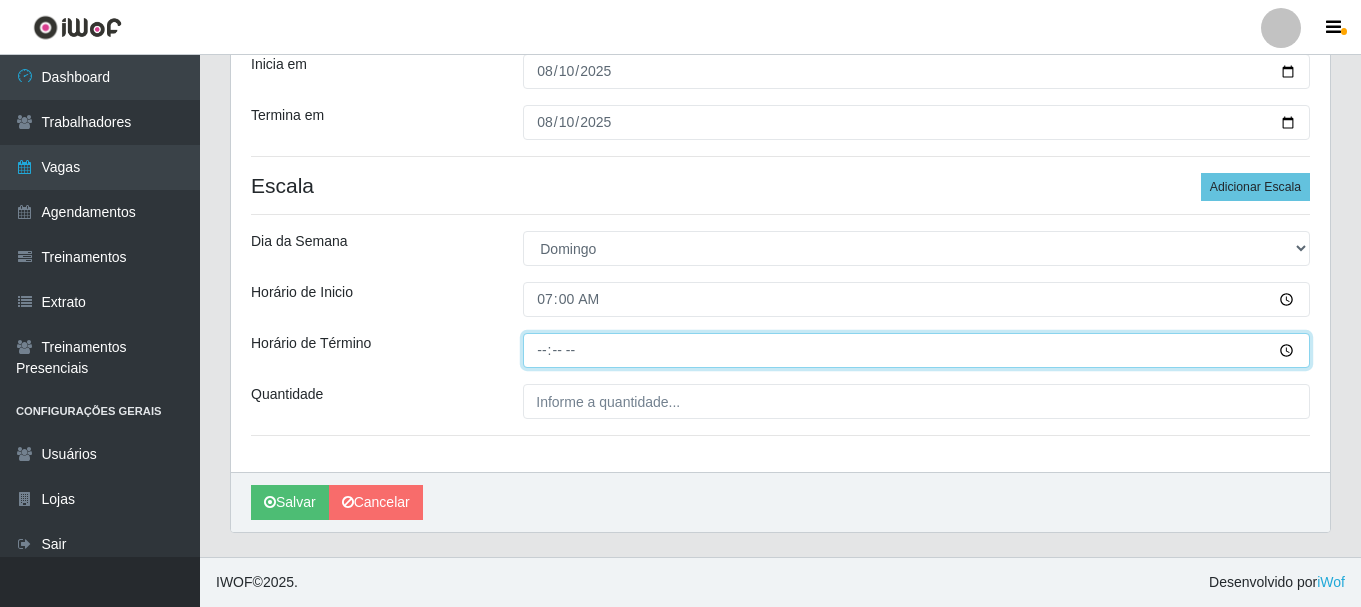 click on "Horário de Término" at bounding box center (916, 350) 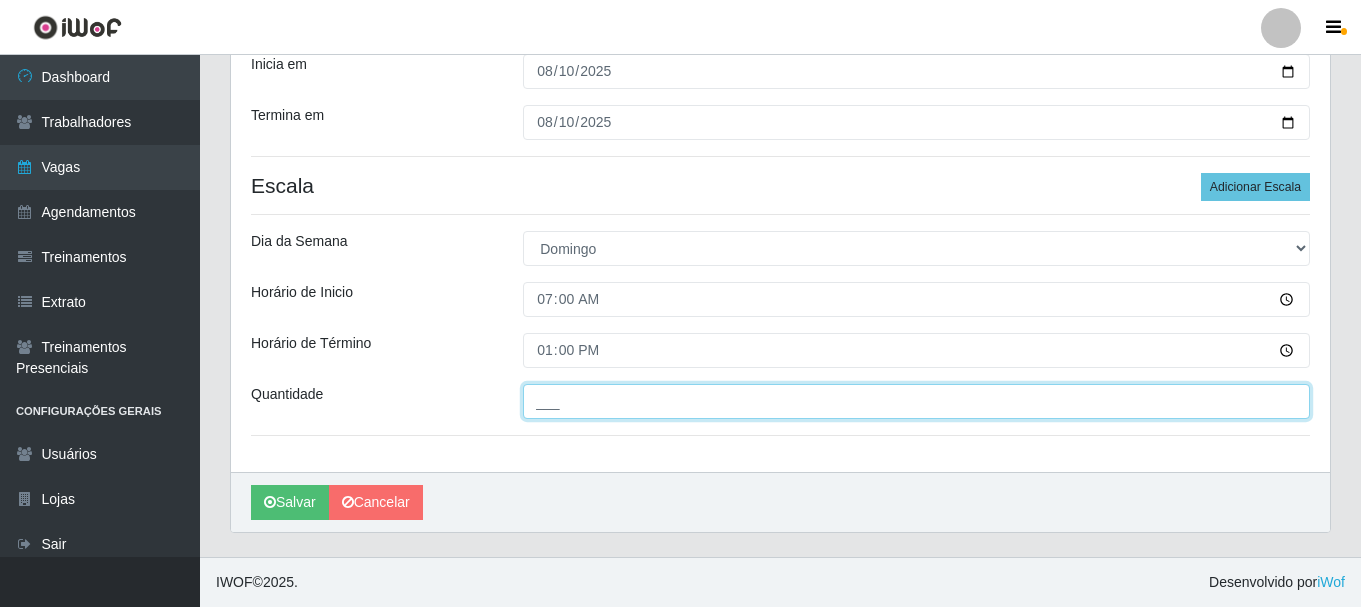 click on "___" at bounding box center [916, 401] 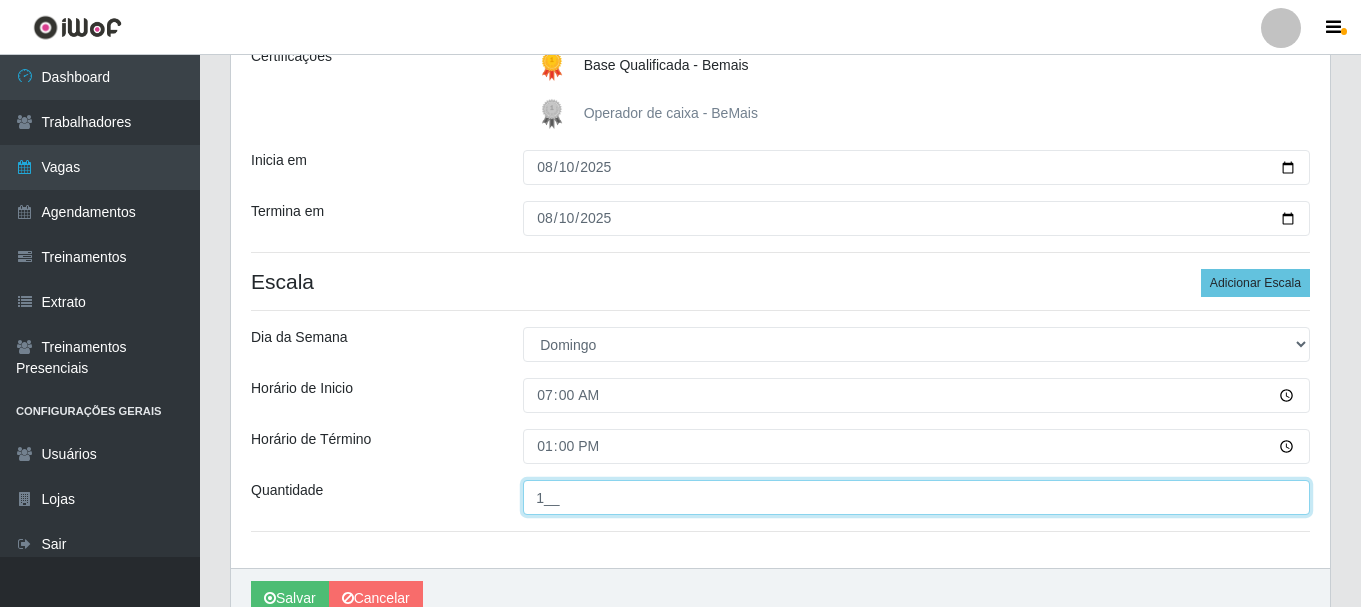scroll, scrollTop: 398, scrollLeft: 0, axis: vertical 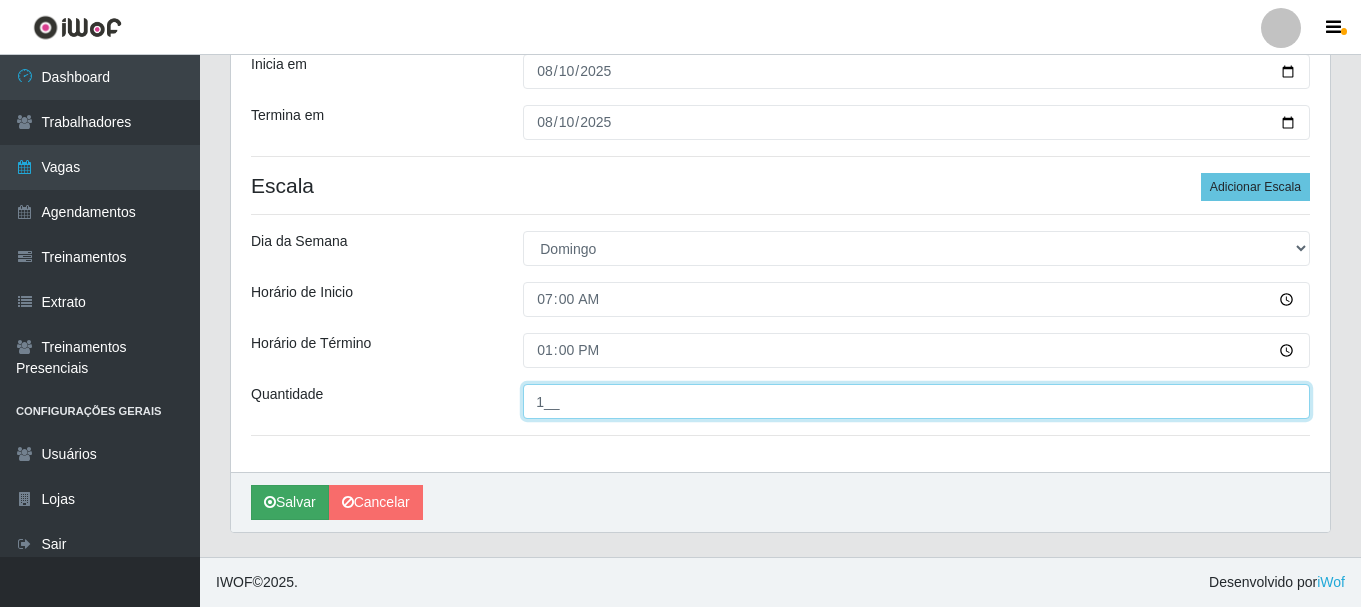 type on "1__" 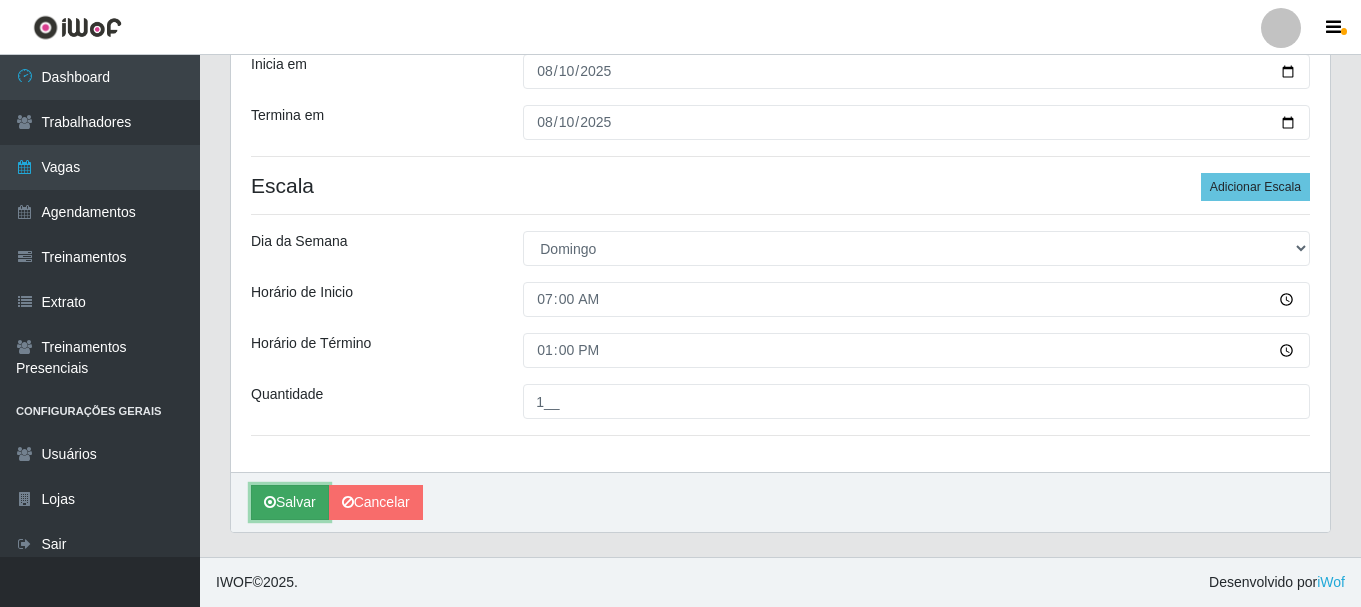 click on "Salvar" at bounding box center [290, 502] 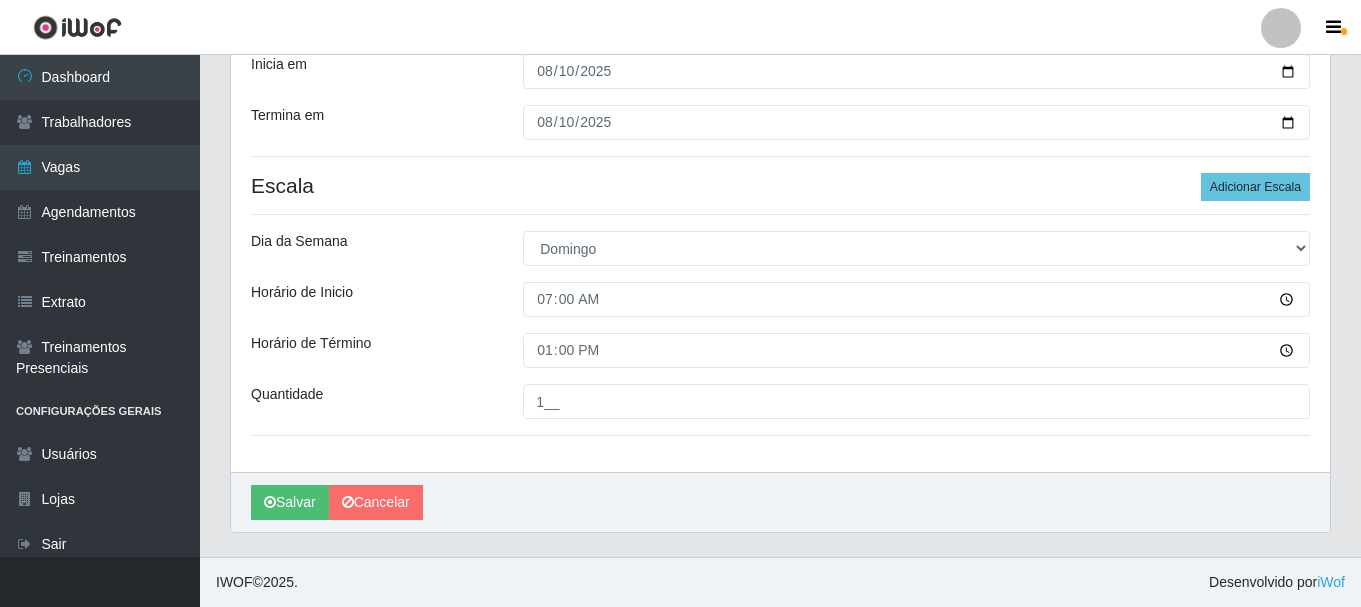 scroll, scrollTop: 0, scrollLeft: 0, axis: both 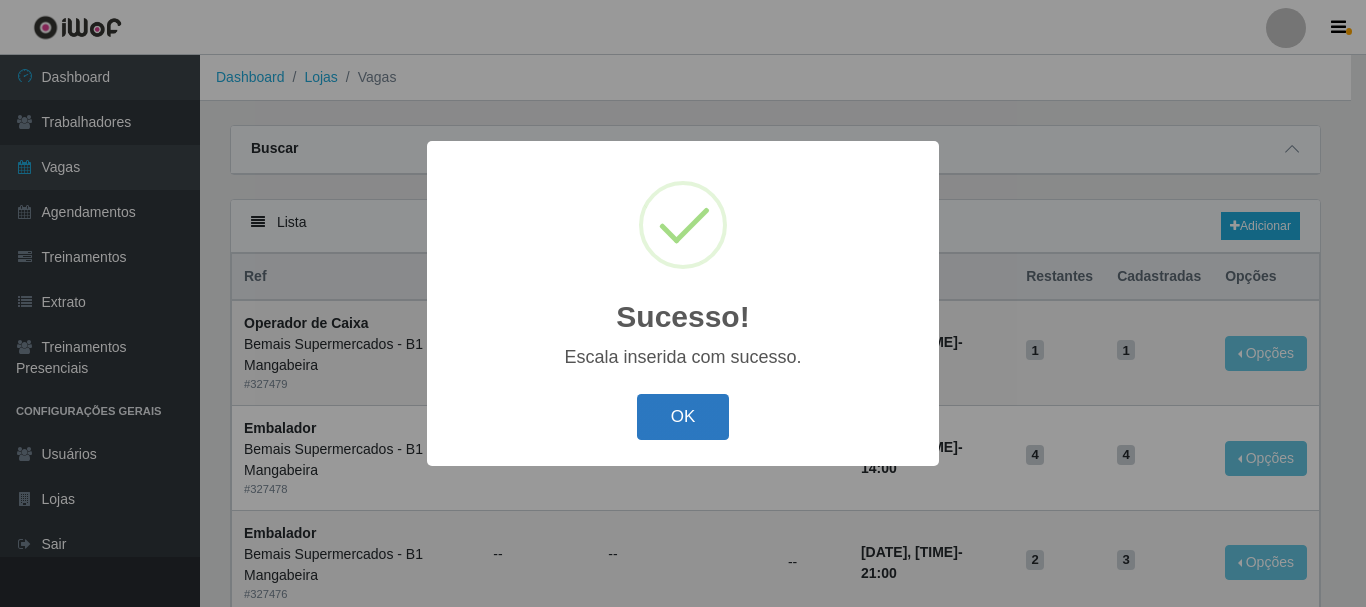 click on "OK" at bounding box center [683, 417] 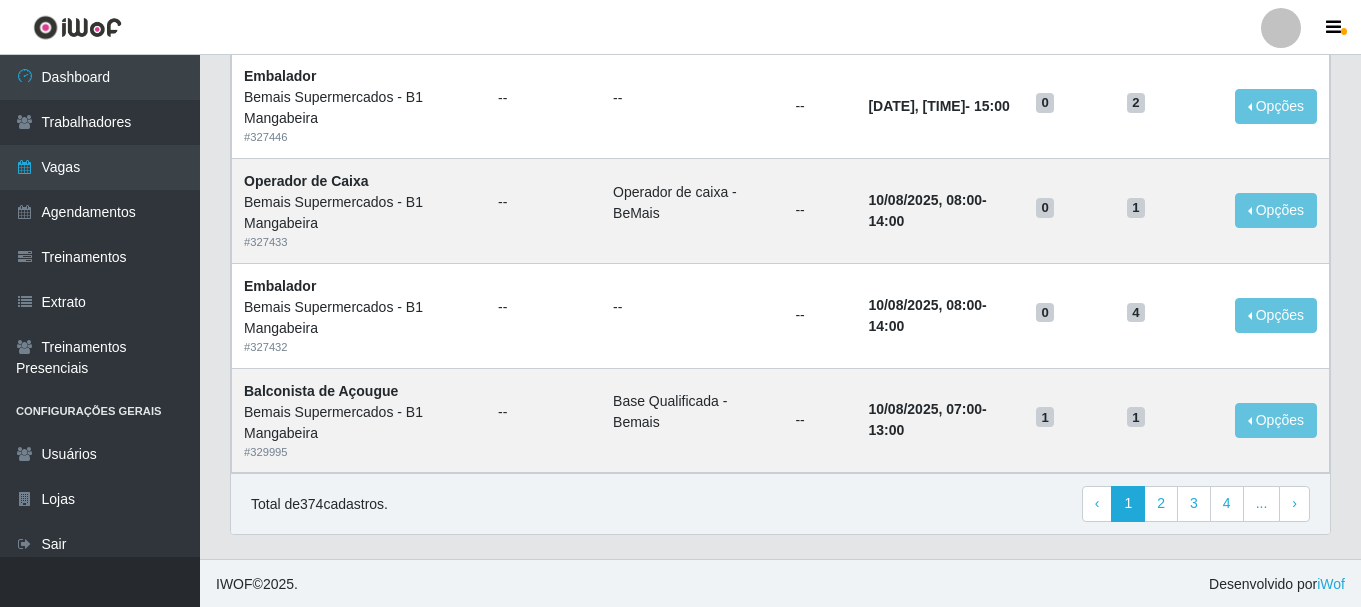 scroll, scrollTop: 1403, scrollLeft: 0, axis: vertical 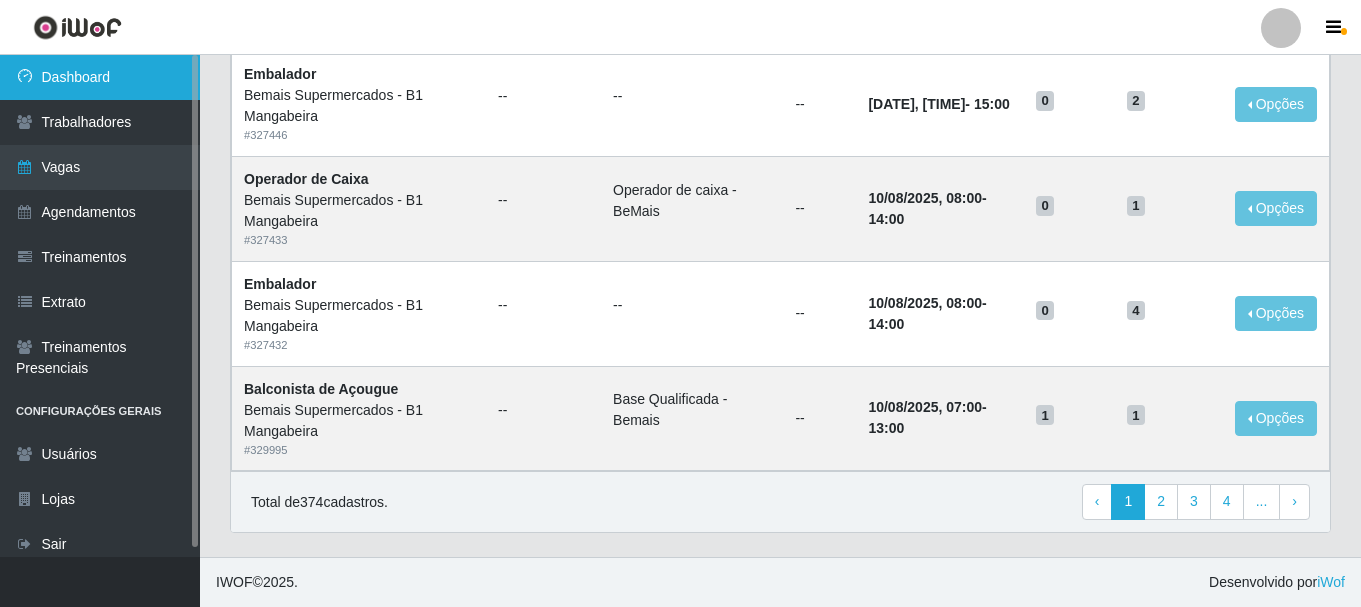 click on "Dashboard" at bounding box center (100, 77) 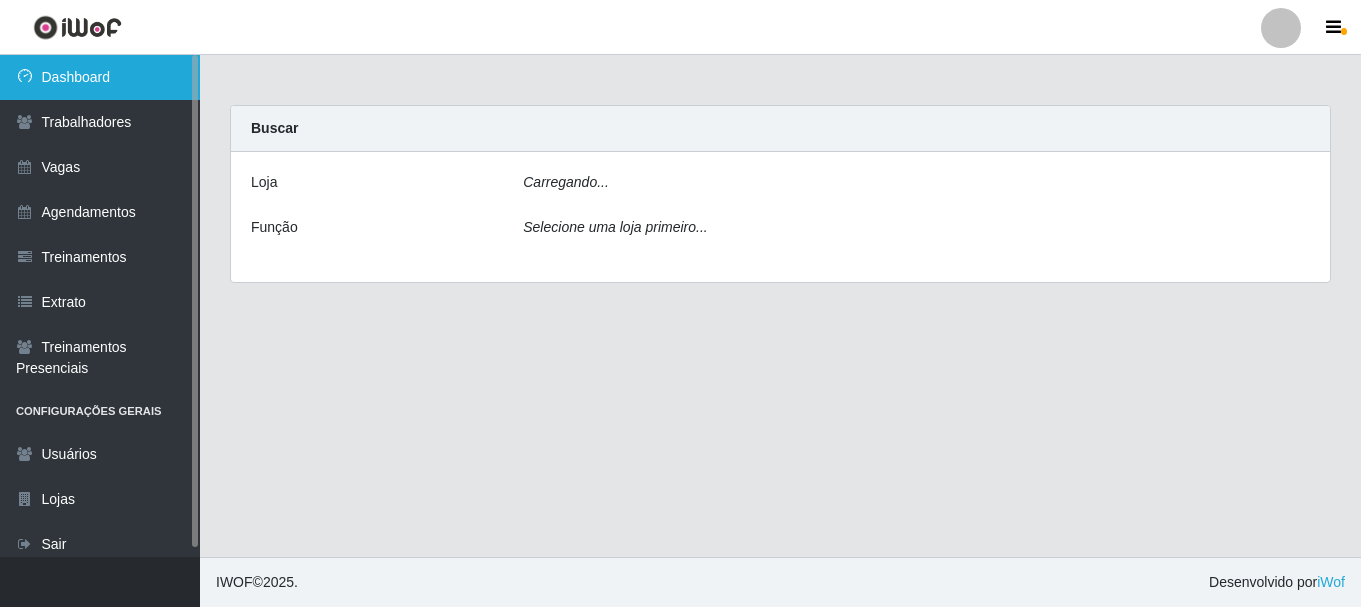 scroll, scrollTop: 0, scrollLeft: 0, axis: both 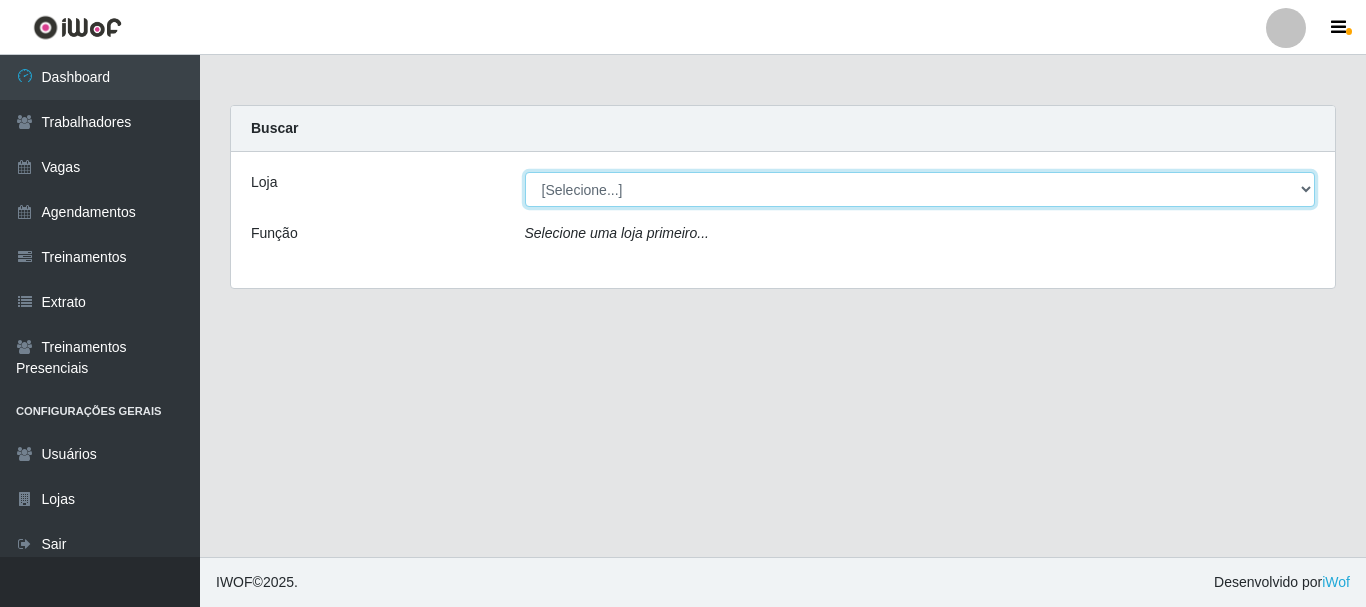 click on "[Selecione...] Bemais Supermercados - B1 Mangabeira" at bounding box center (920, 189) 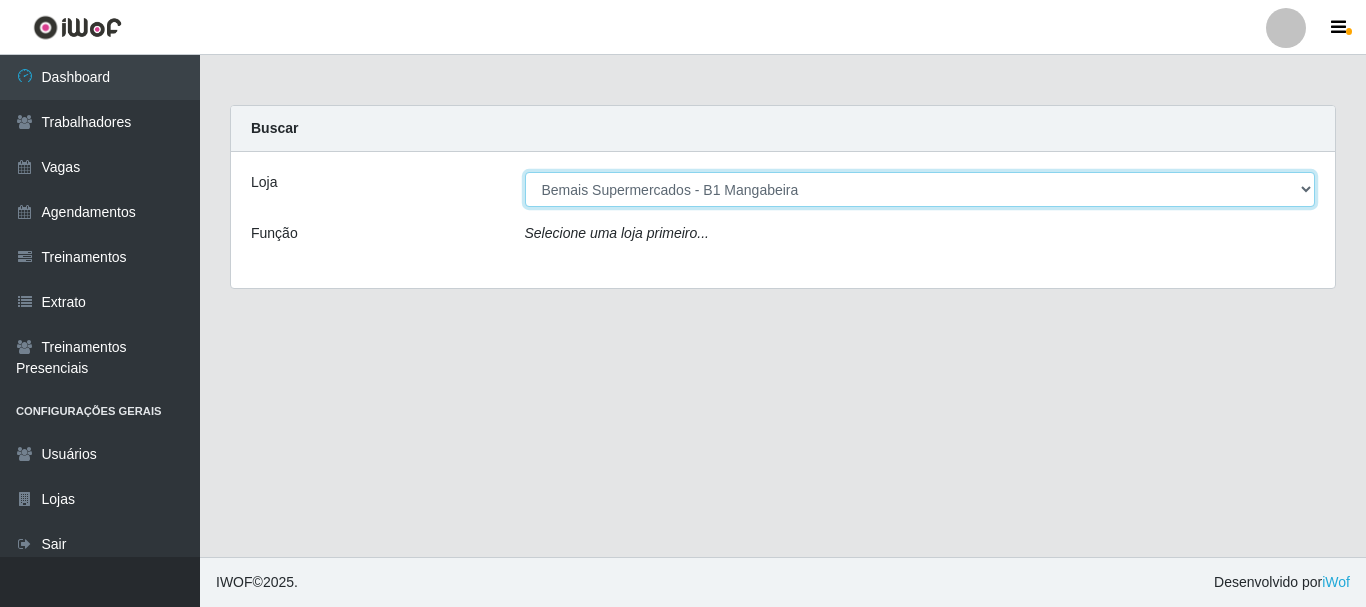 click on "[Selecione...] Bemais Supermercados - B1 Mangabeira" at bounding box center [920, 189] 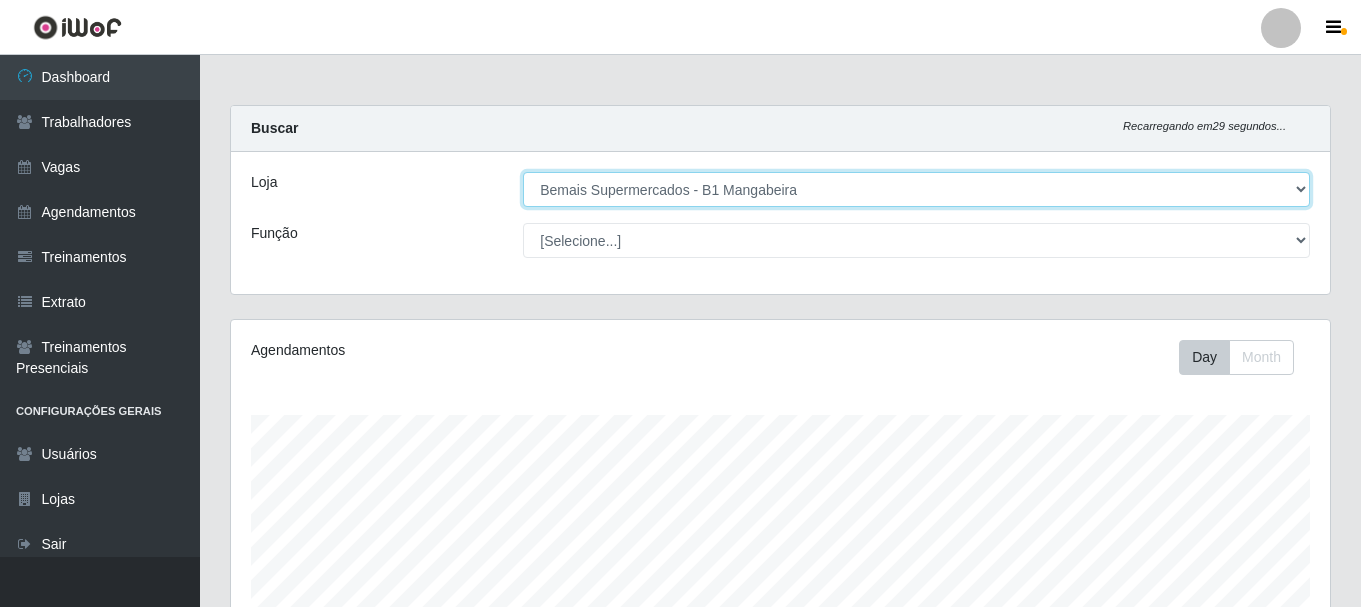 scroll, scrollTop: 999585, scrollLeft: 998901, axis: both 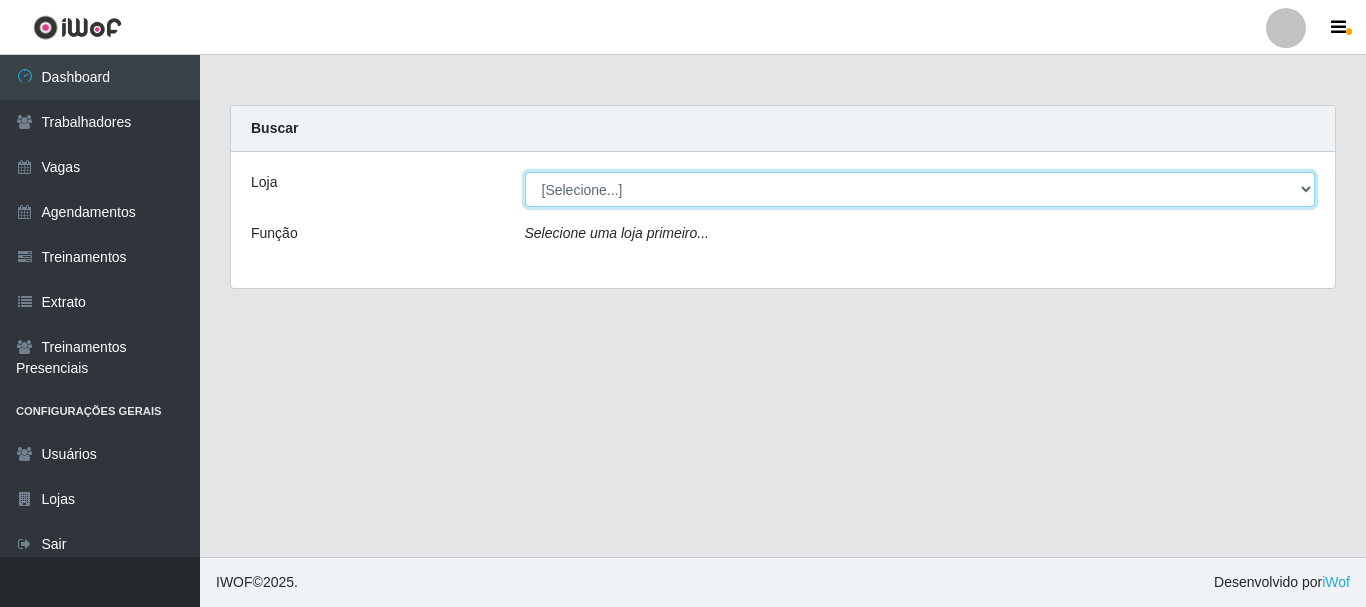 click on "[Selecione...] Bemais Supermercados - B1 Mangabeira" at bounding box center [920, 189] 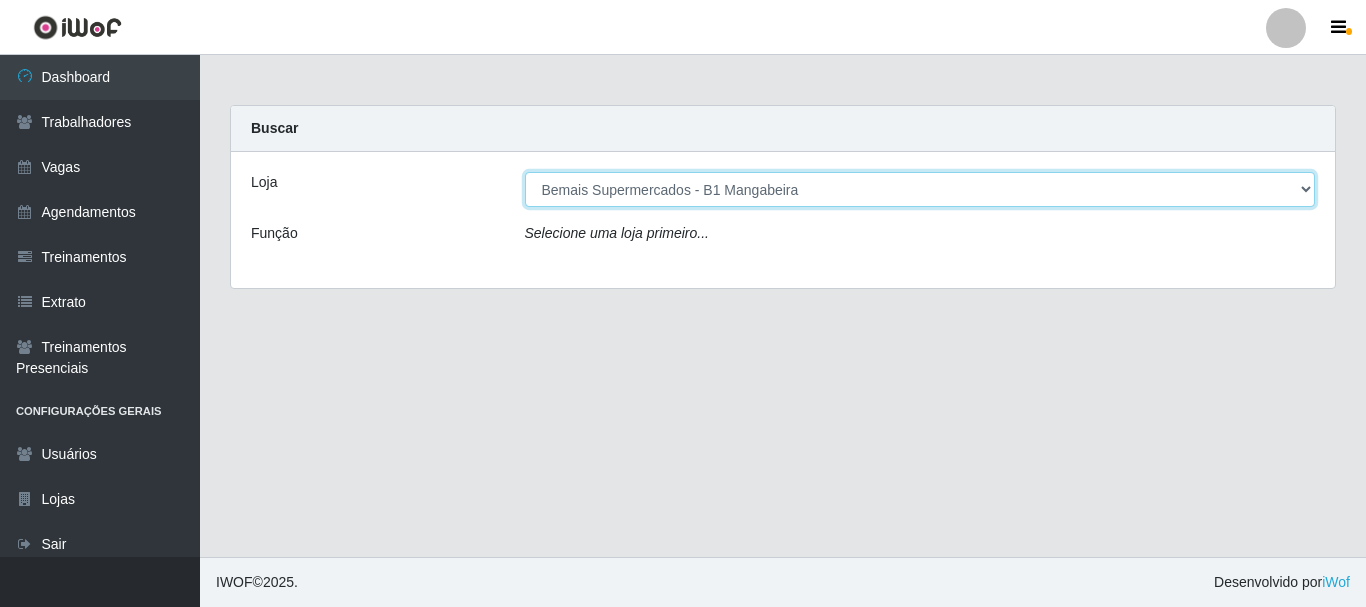 click on "[Selecione...] Bemais Supermercados - B1 Mangabeira" at bounding box center (920, 189) 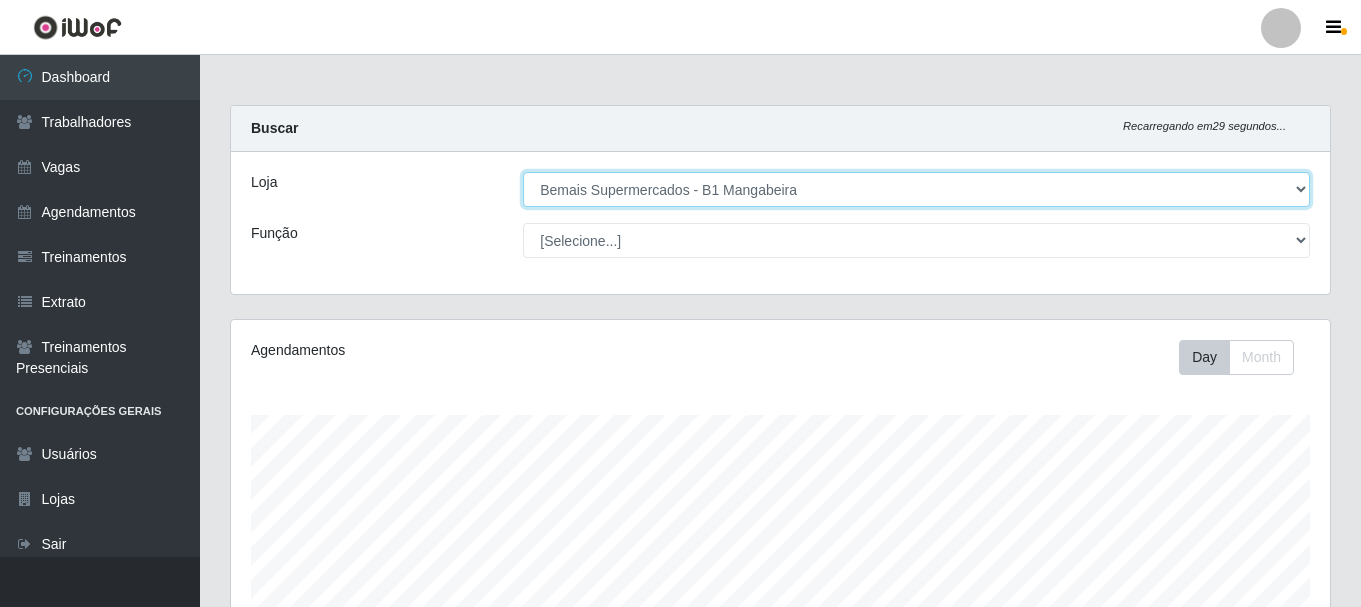scroll, scrollTop: 999585, scrollLeft: 998901, axis: both 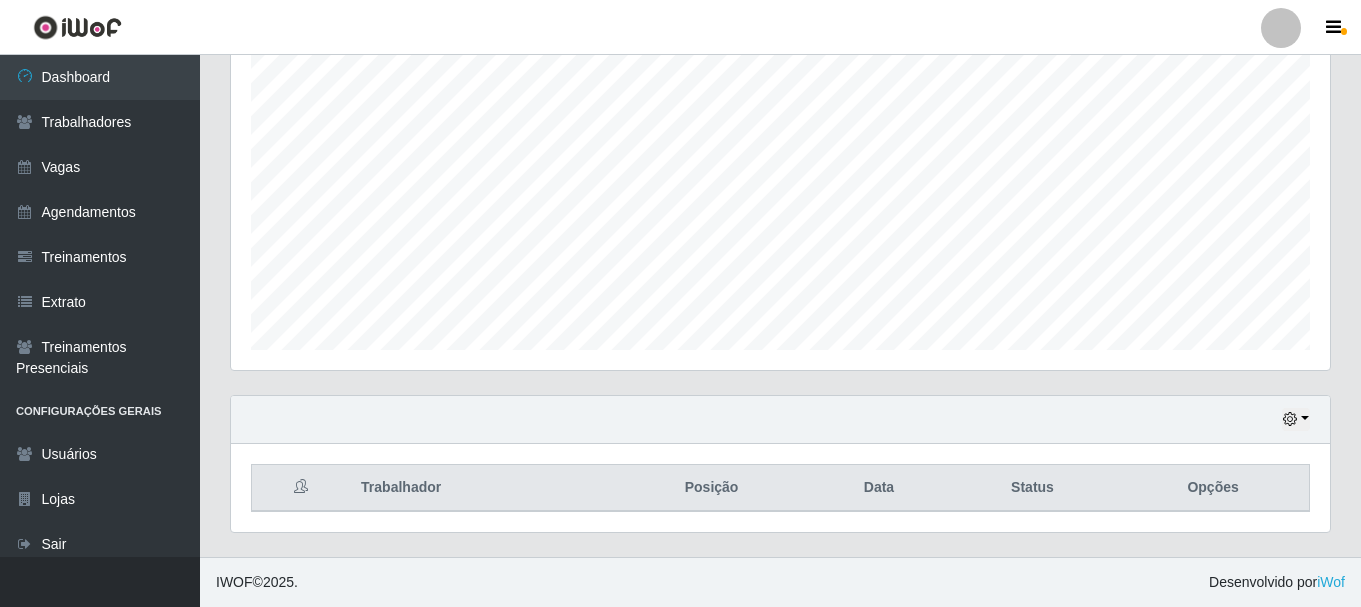 drag, startPoint x: 1323, startPoint y: 389, endPoint x: 1301, endPoint y: 417, distance: 35.608986 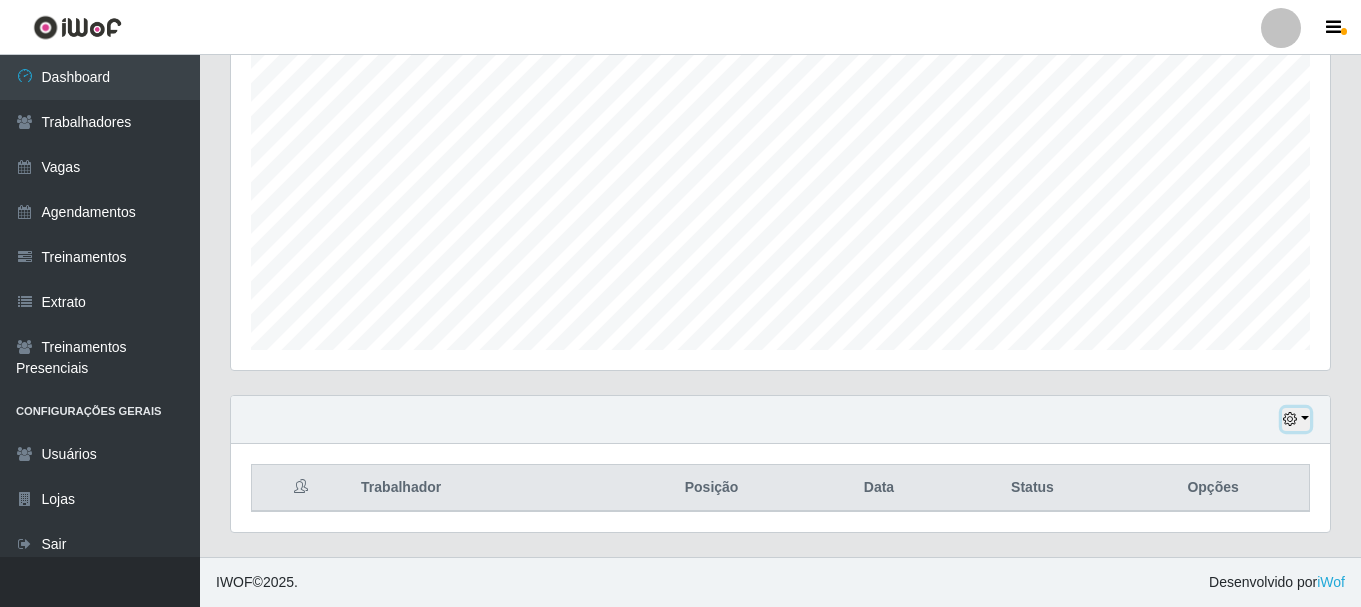 click at bounding box center (1296, 419) 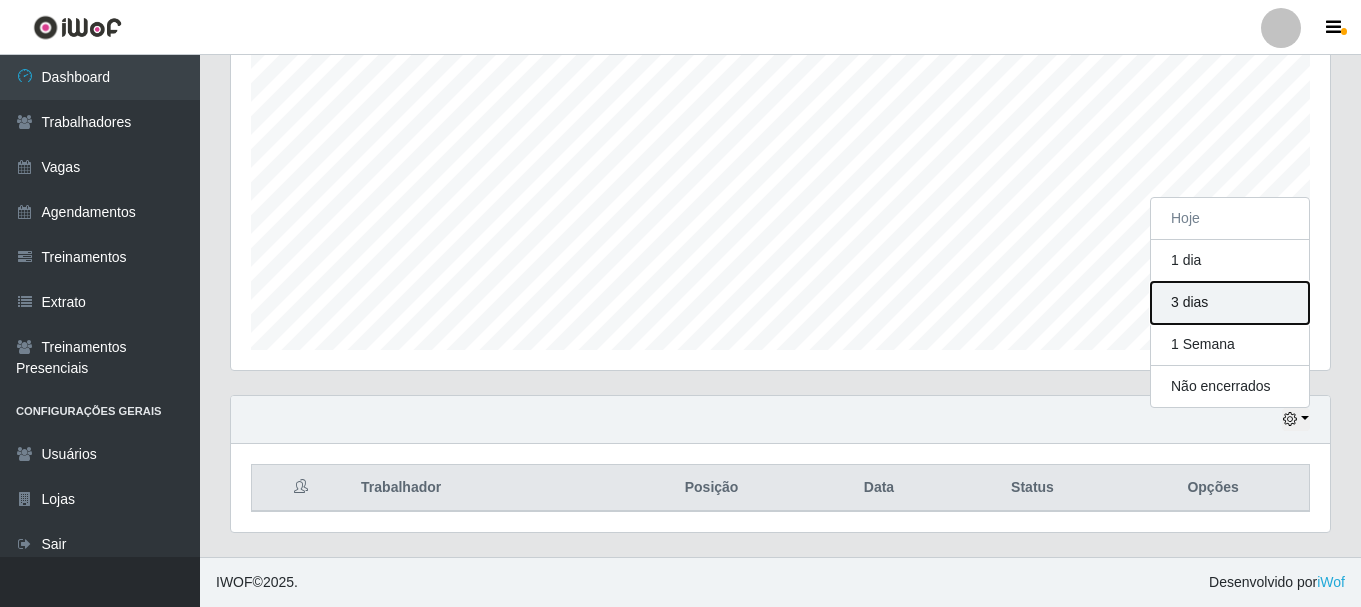 click on "3 dias" at bounding box center (1230, 303) 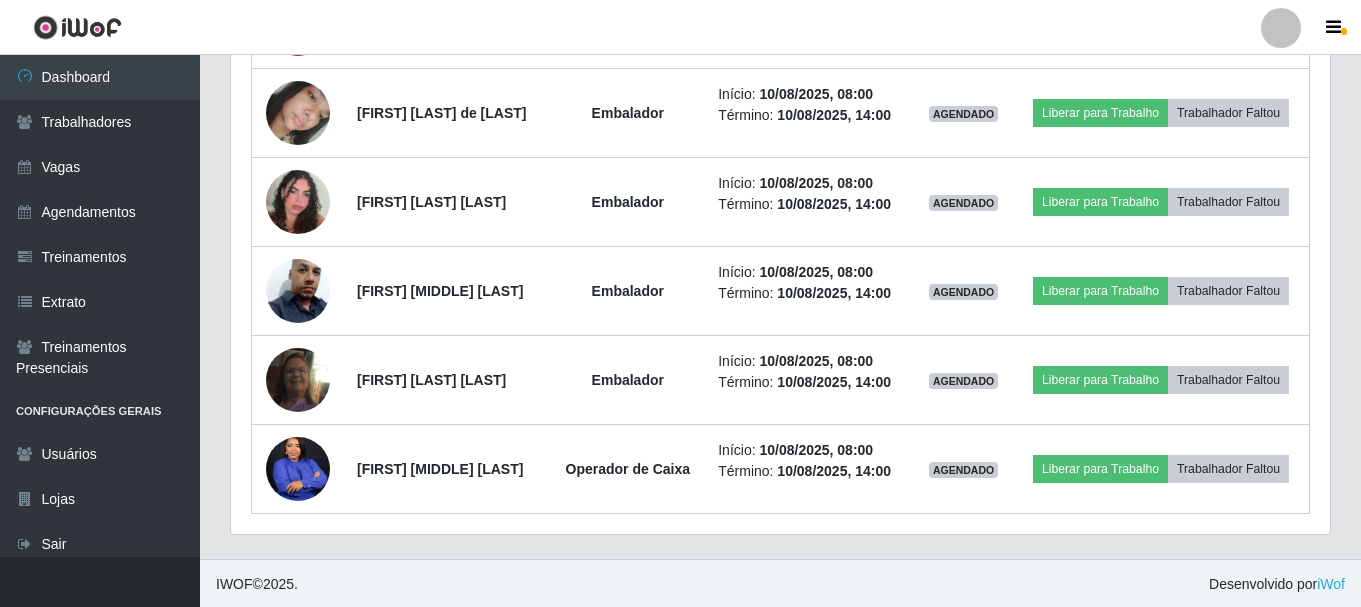 scroll, scrollTop: 1255, scrollLeft: 0, axis: vertical 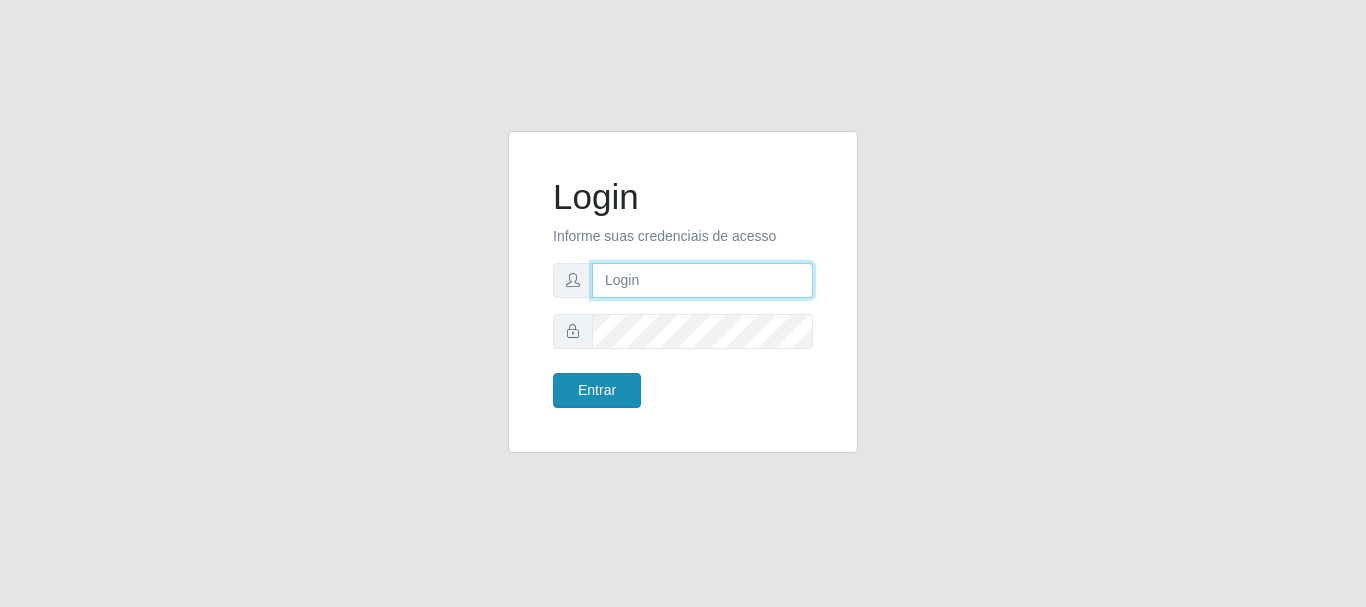 type on "[EMAIL]@[DOMAIN]" 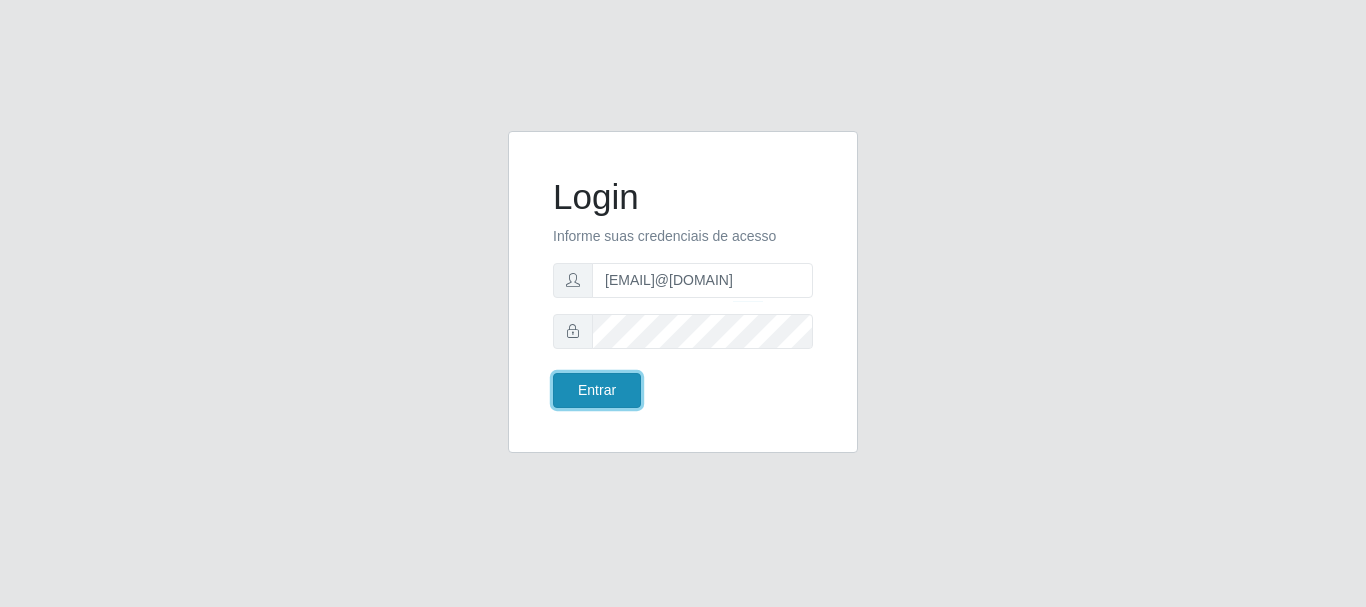 click on "Entrar" at bounding box center (597, 390) 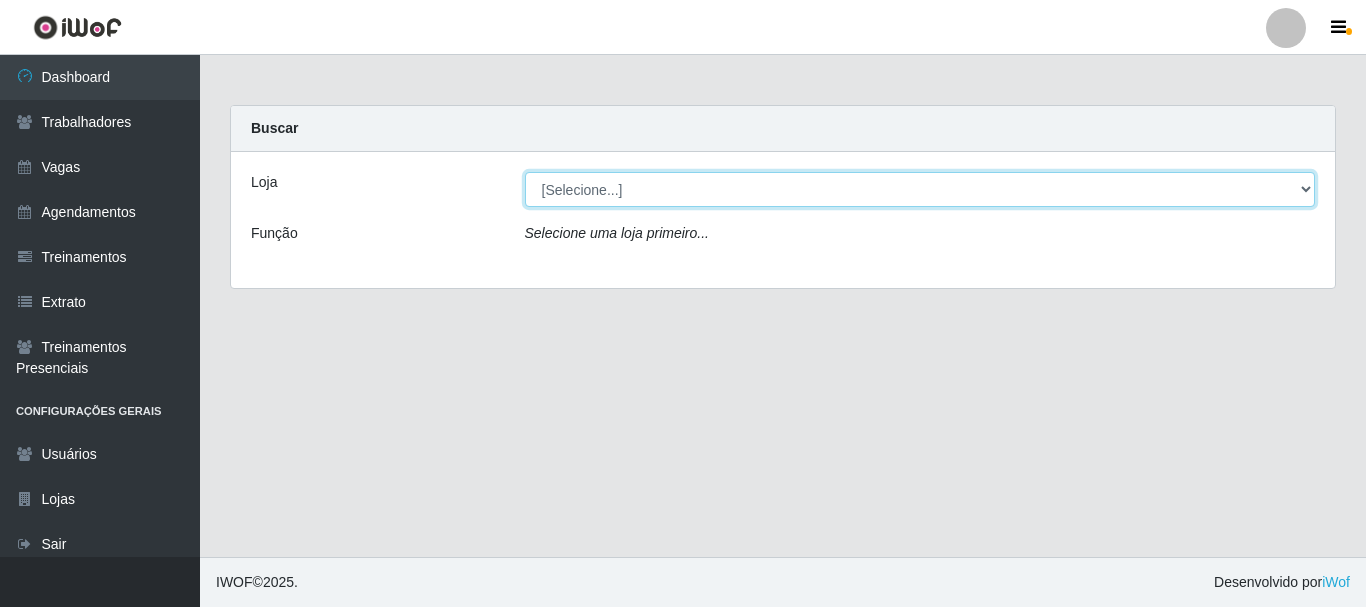 click on "[Selecione...] Bemais Supermercados - B1 Mangabeira" at bounding box center (920, 189) 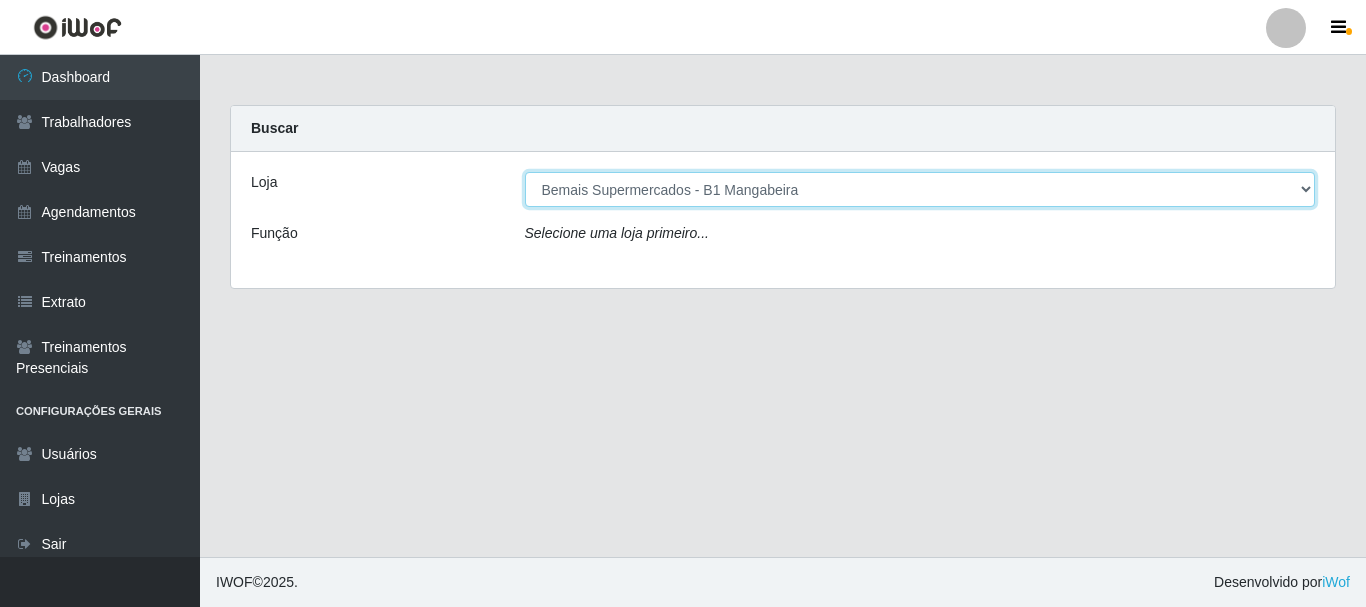 click on "[Selecione...] Bemais Supermercados - B1 Mangabeira" at bounding box center [920, 189] 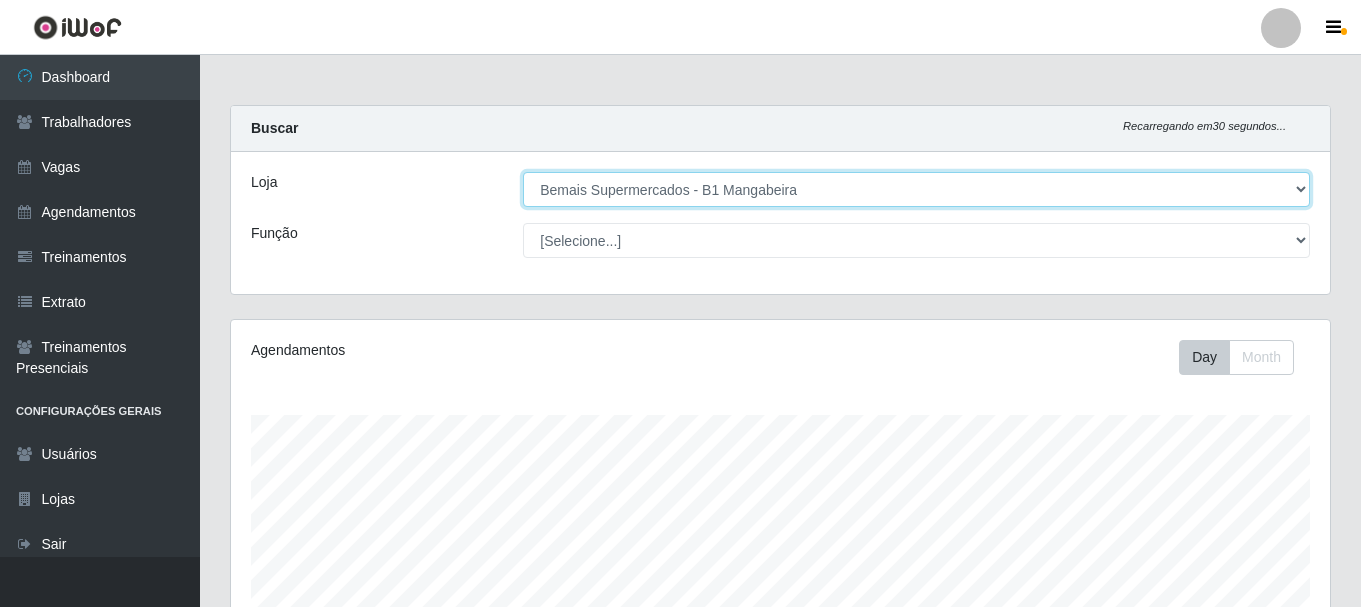 scroll, scrollTop: 999585, scrollLeft: 998901, axis: both 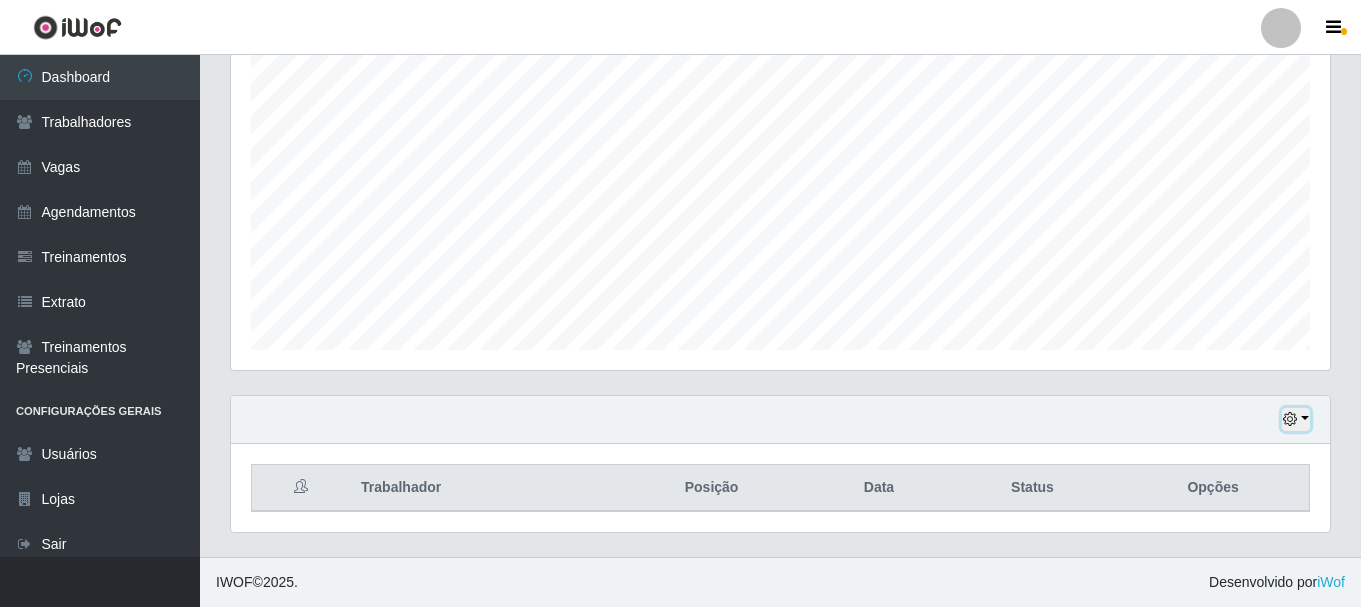 click at bounding box center [1290, 419] 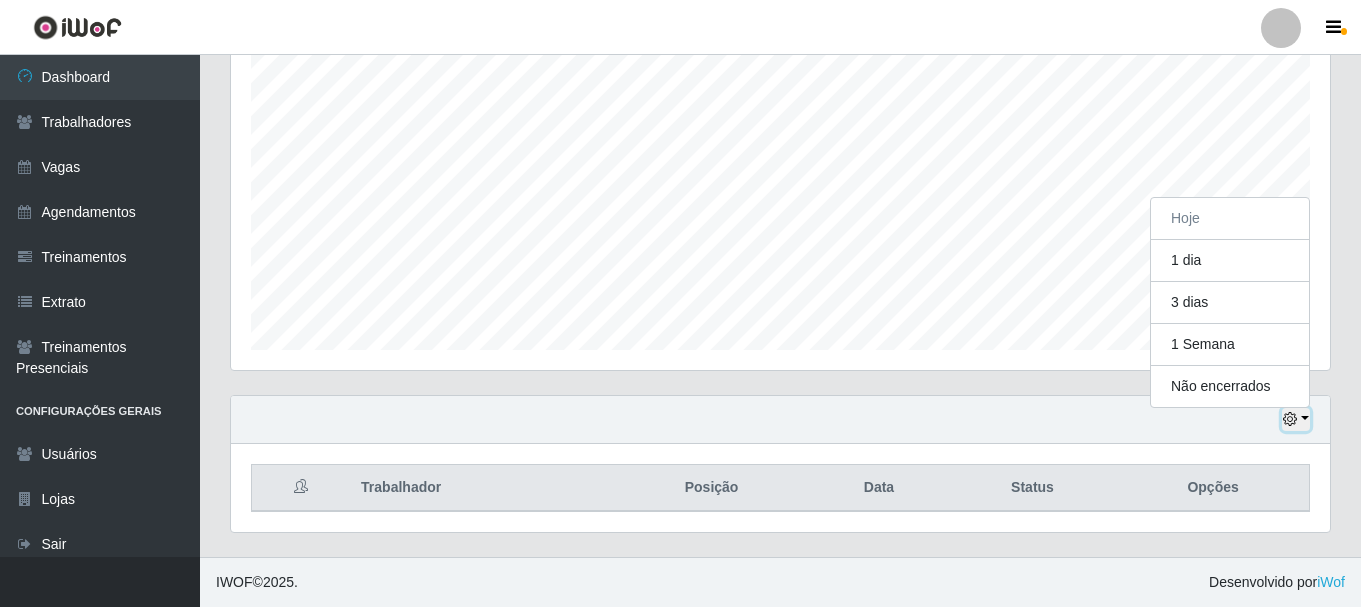 scroll, scrollTop: 415, scrollLeft: 1099, axis: both 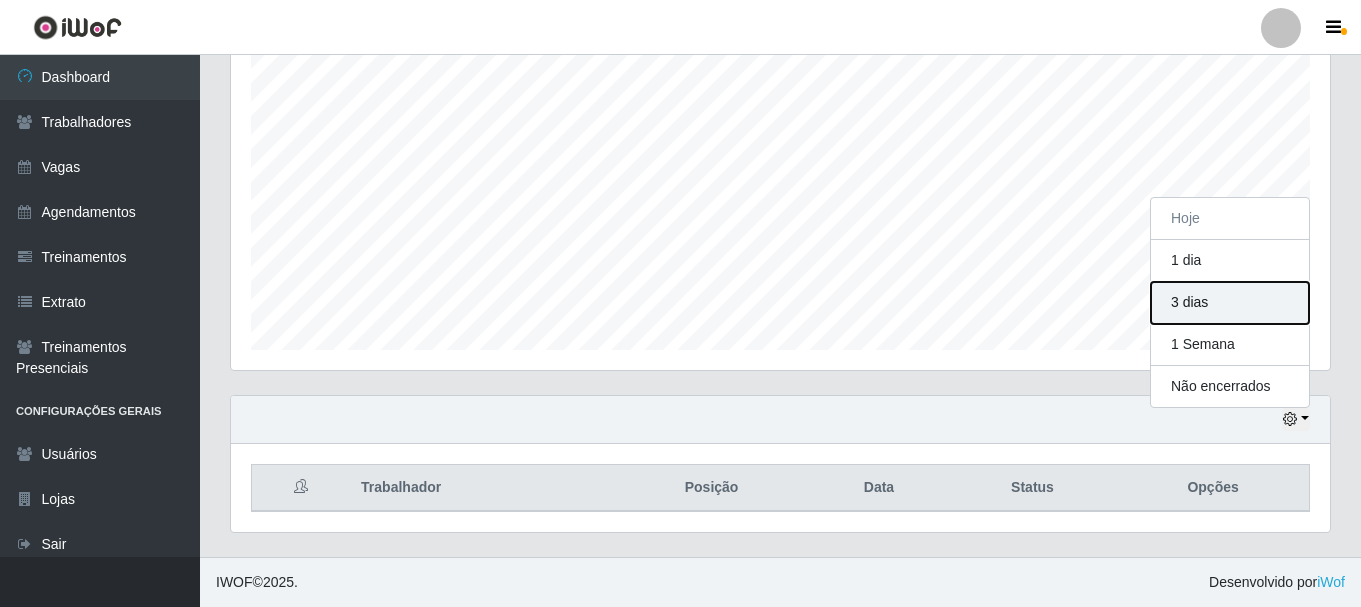 click on "3 dias" at bounding box center (1230, 303) 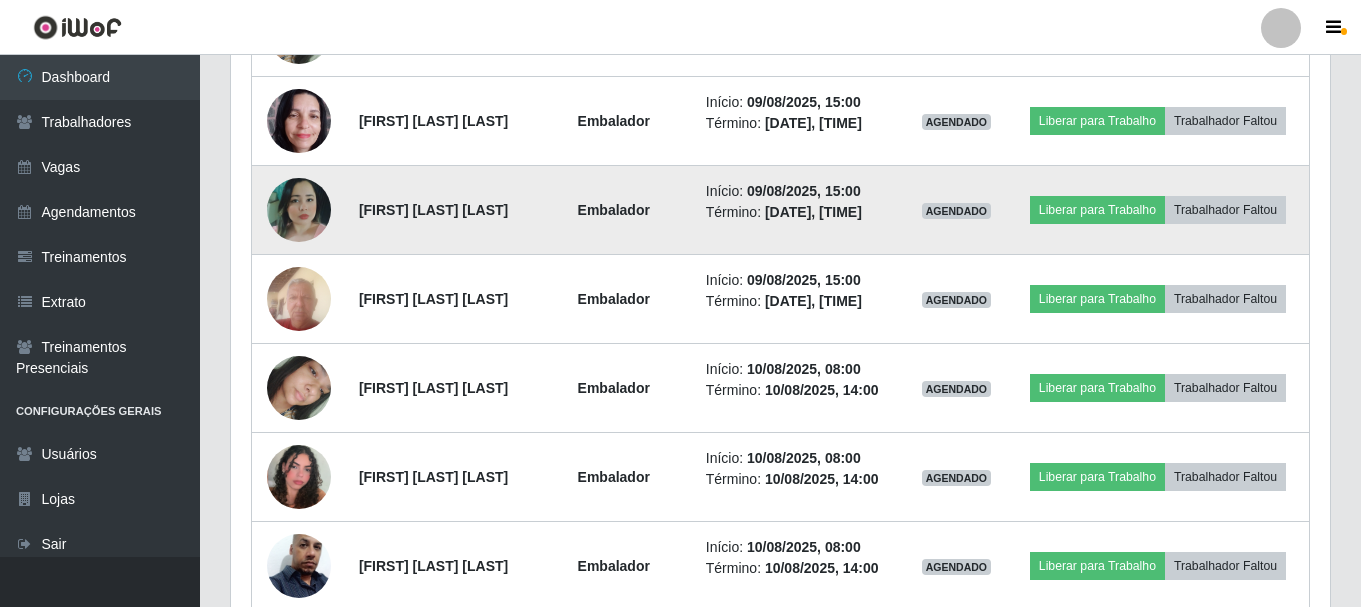 scroll, scrollTop: 1255, scrollLeft: 0, axis: vertical 